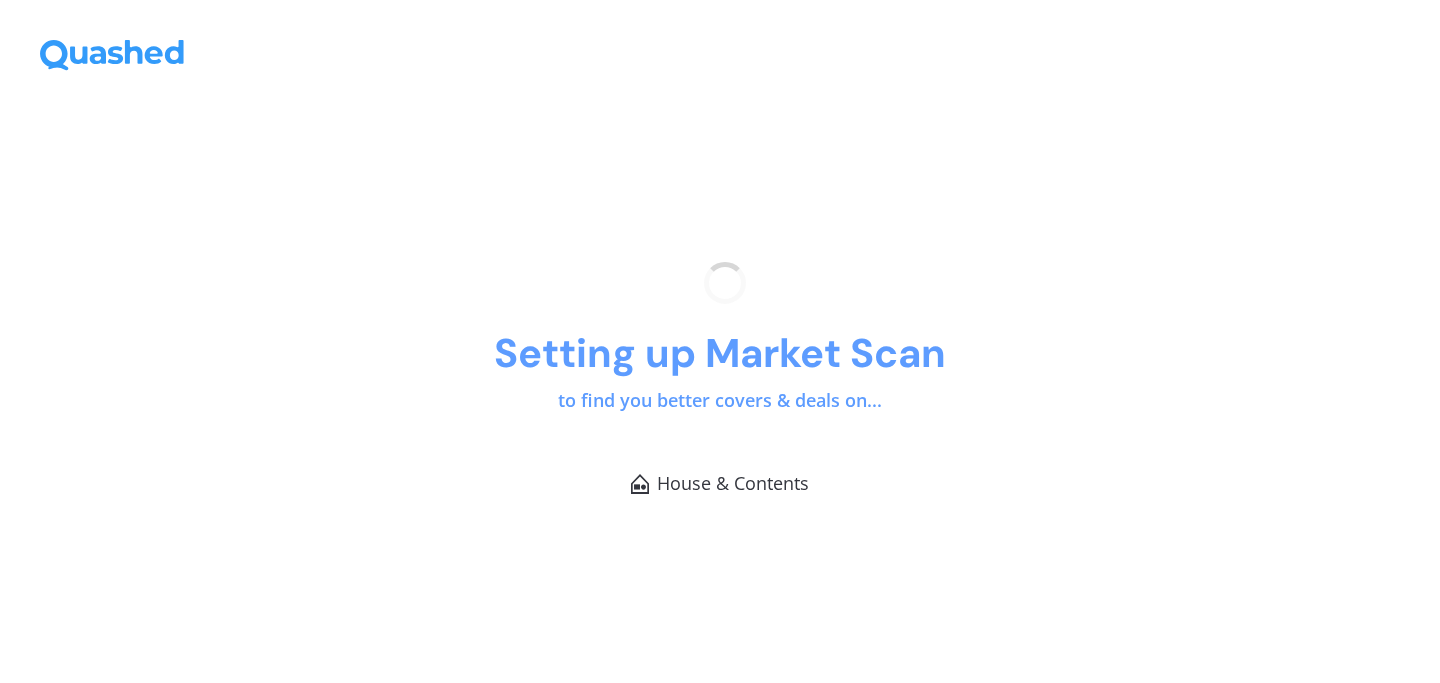 scroll, scrollTop: 0, scrollLeft: 0, axis: both 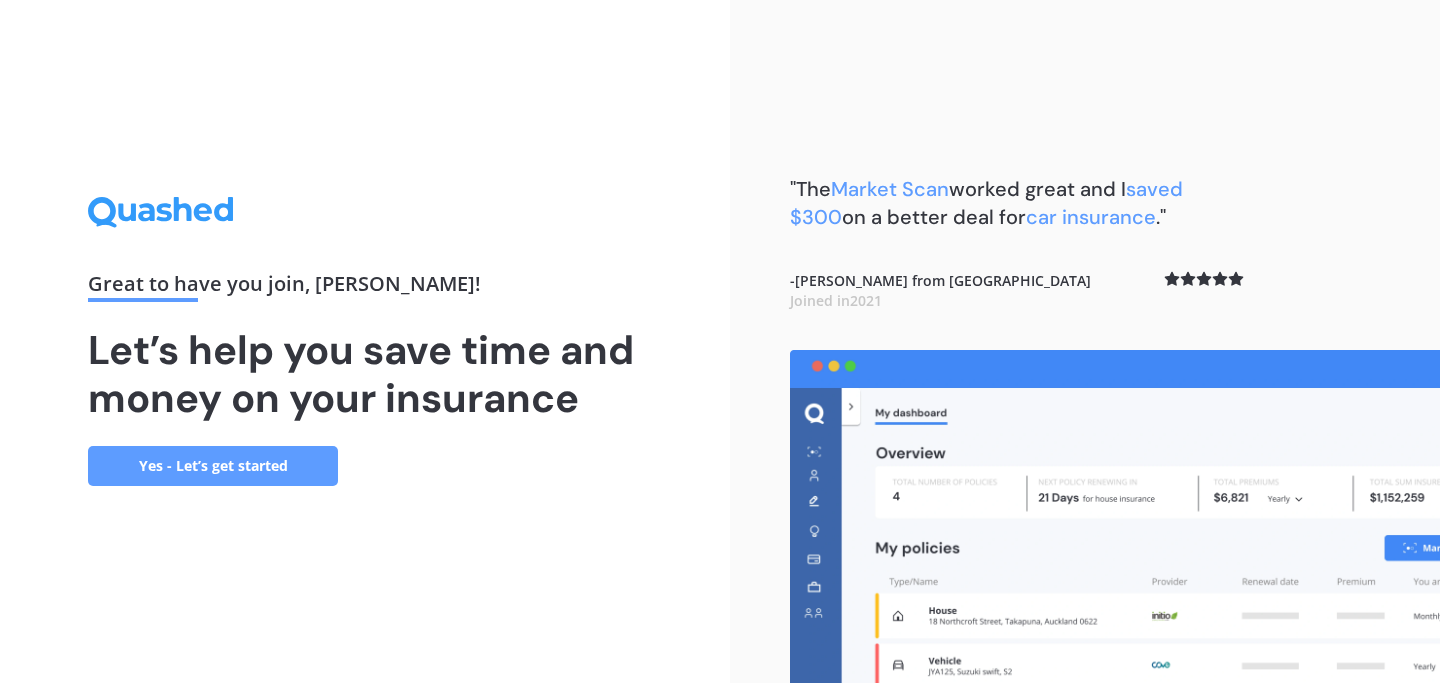 click on "Yes - Let’s get started" at bounding box center [213, 466] 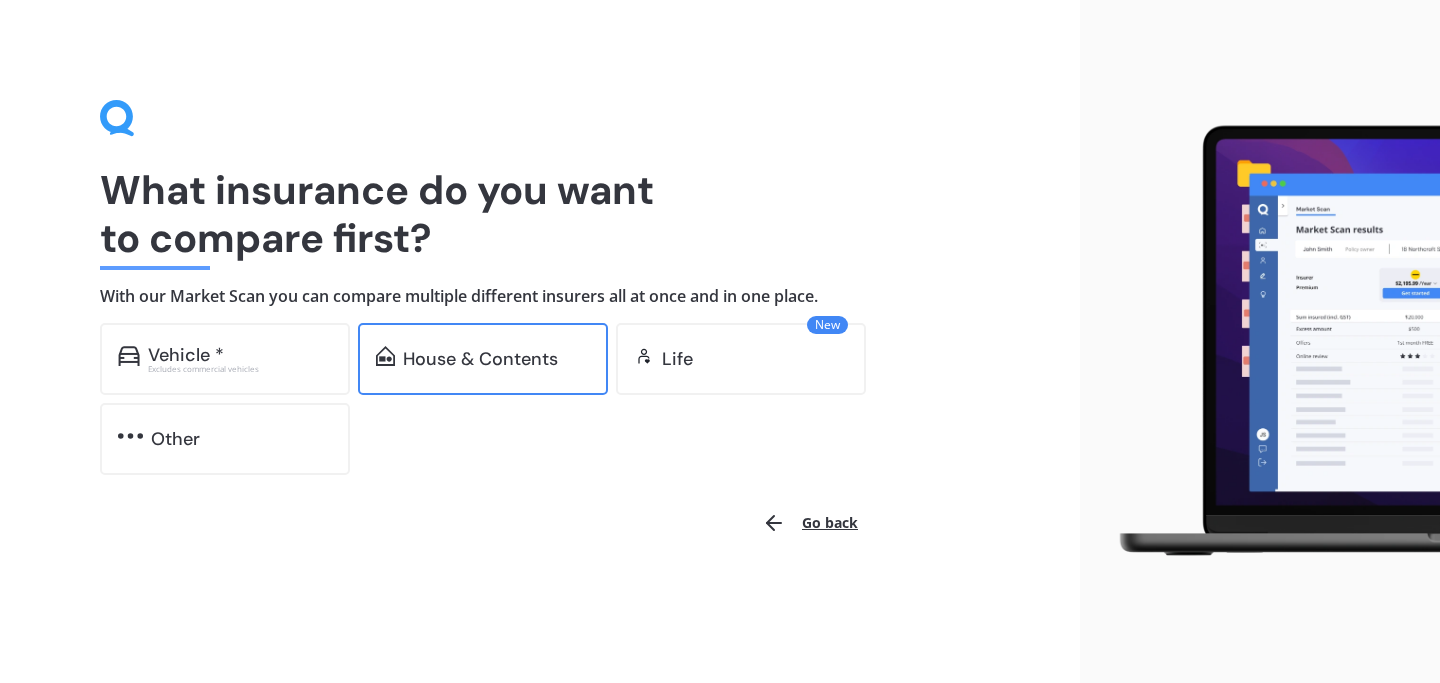 click on "House & Contents" at bounding box center [483, 359] 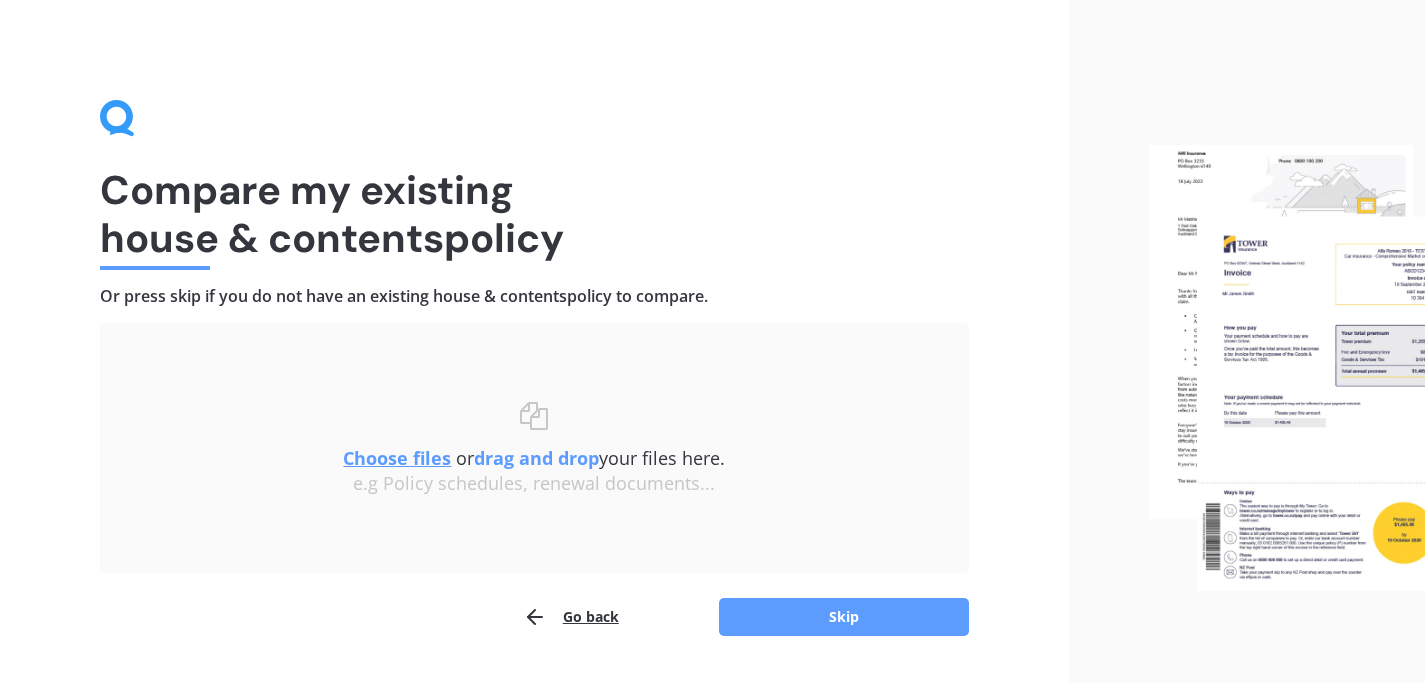 click on "Choose files" at bounding box center (397, 458) 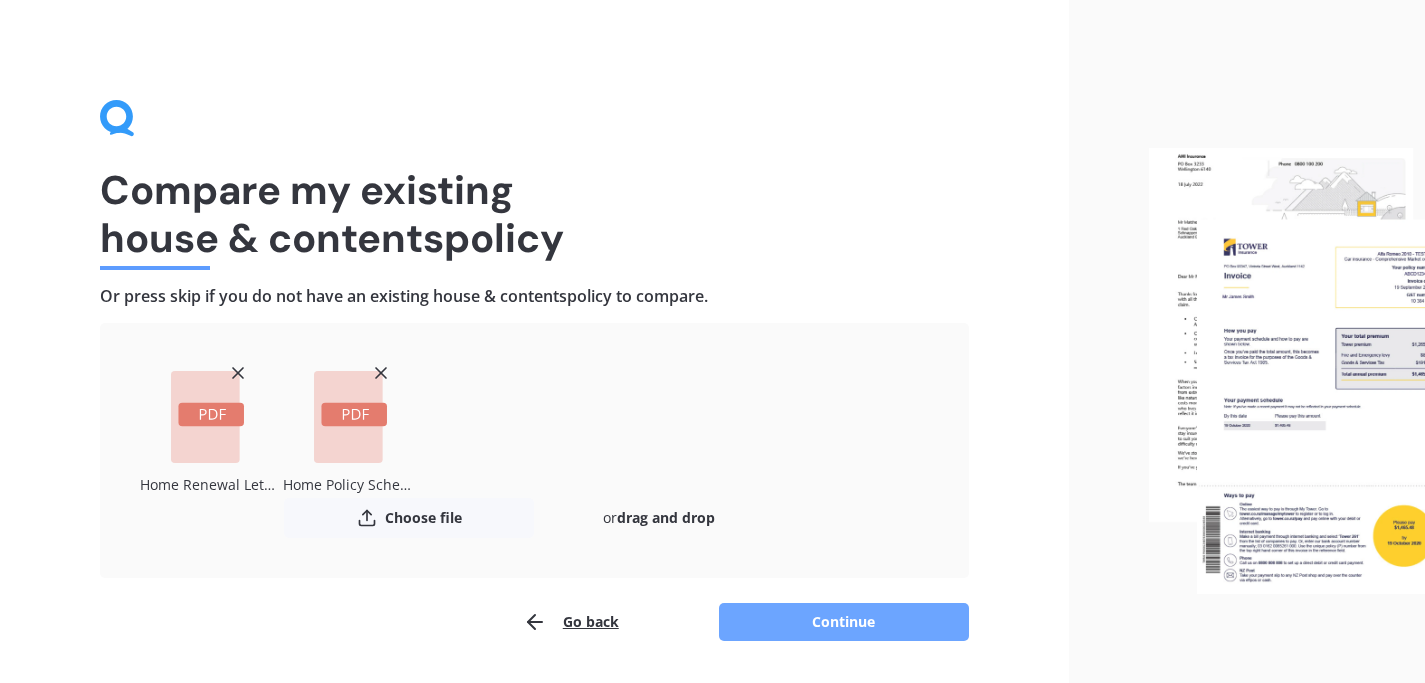 click on "Continue" at bounding box center (844, 622) 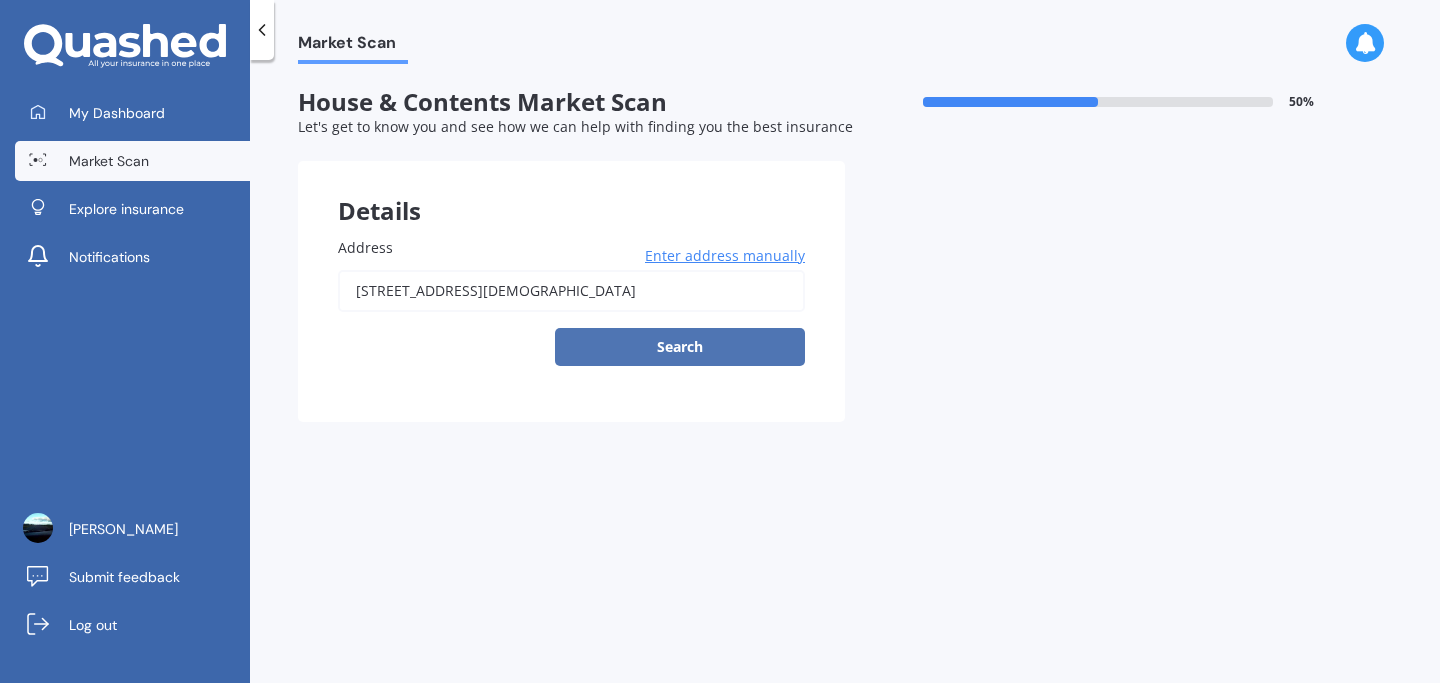click on "Search" at bounding box center [680, 347] 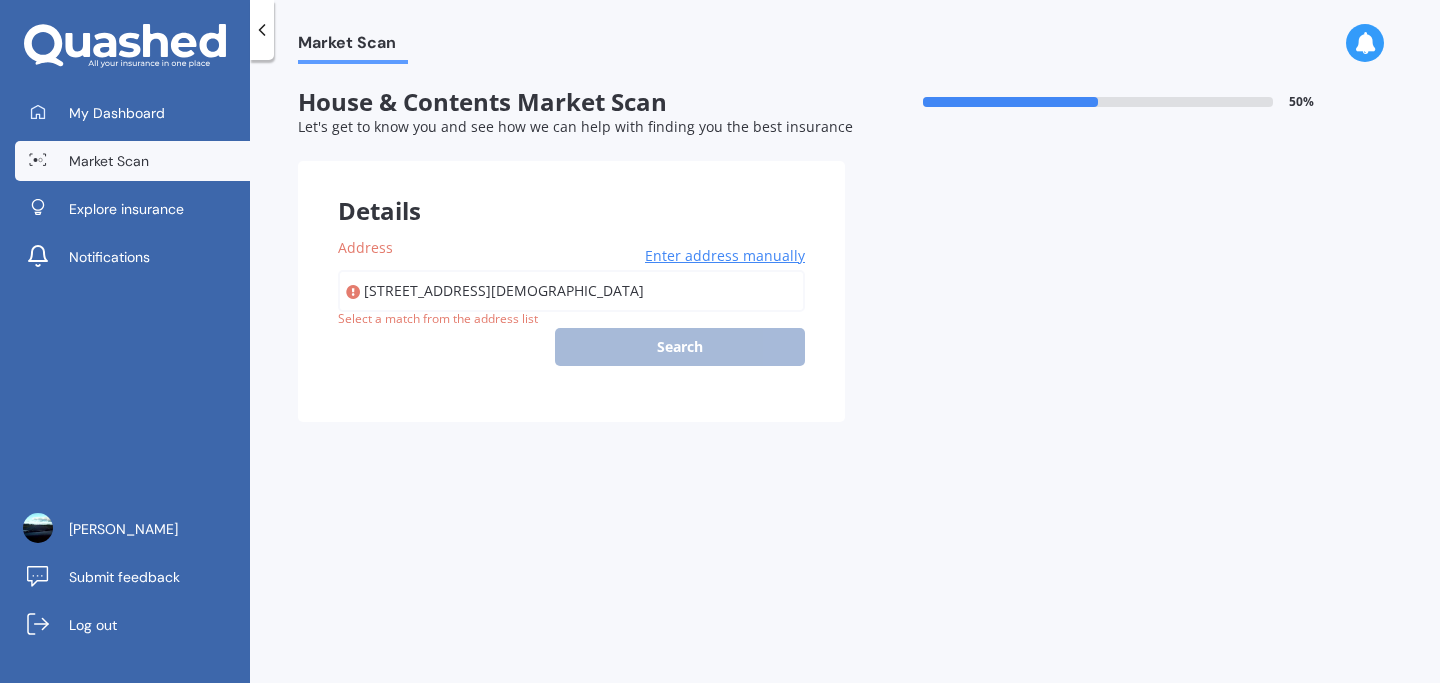 type on "[STREET_ADDRESS]" 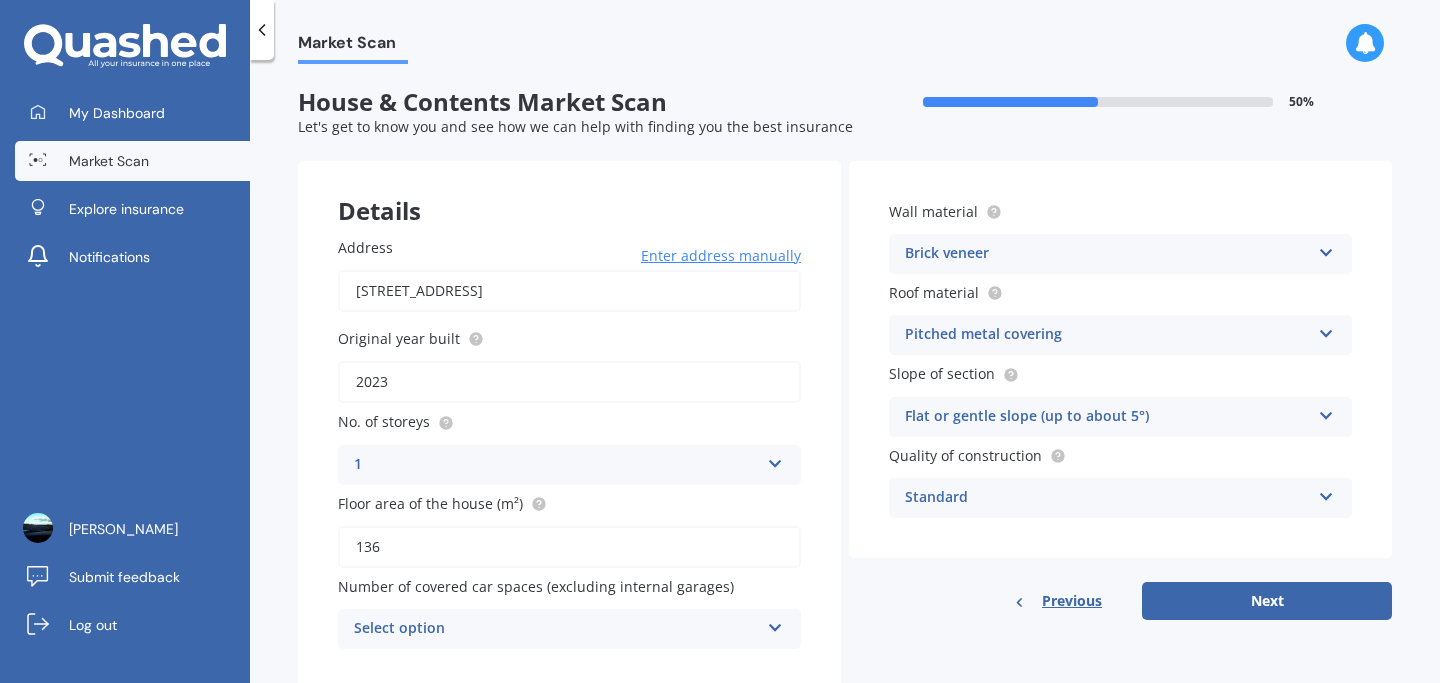 scroll, scrollTop: 60, scrollLeft: 0, axis: vertical 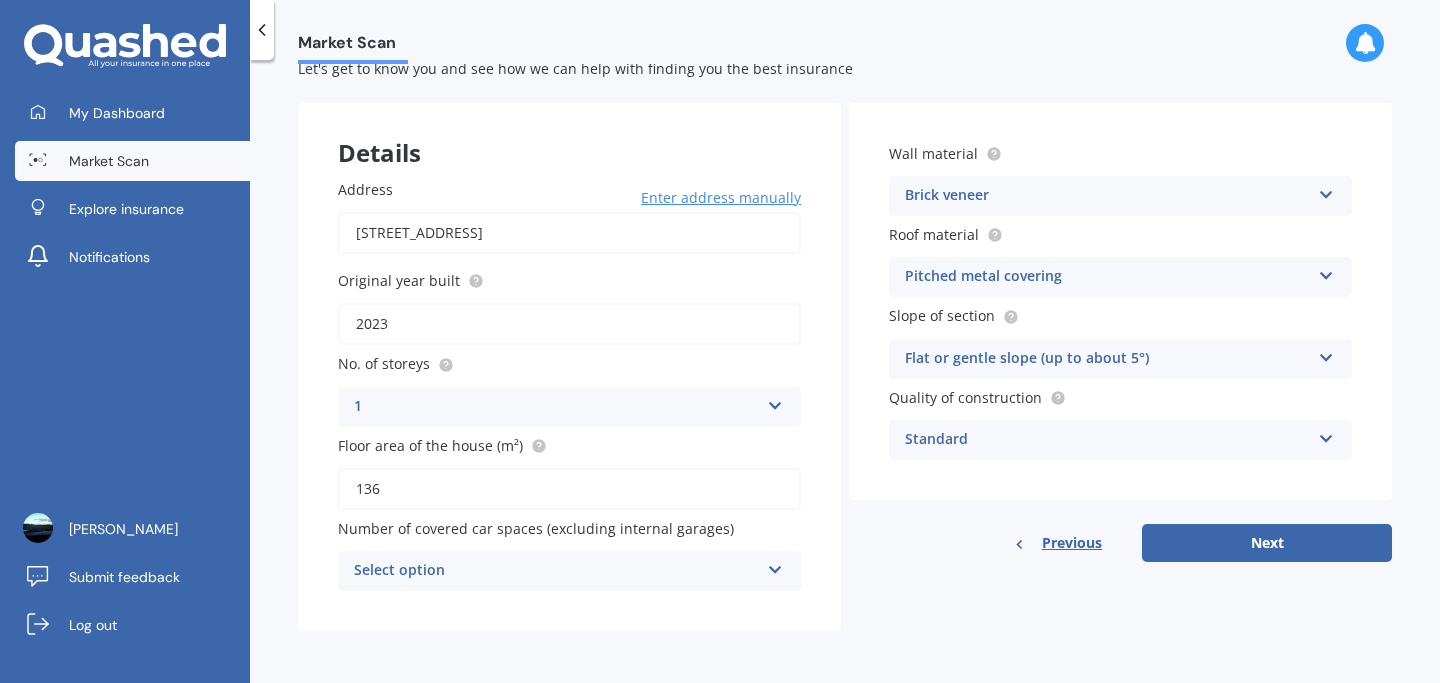 click on "Select option 0 1 2 3 4 5+" at bounding box center [569, 571] 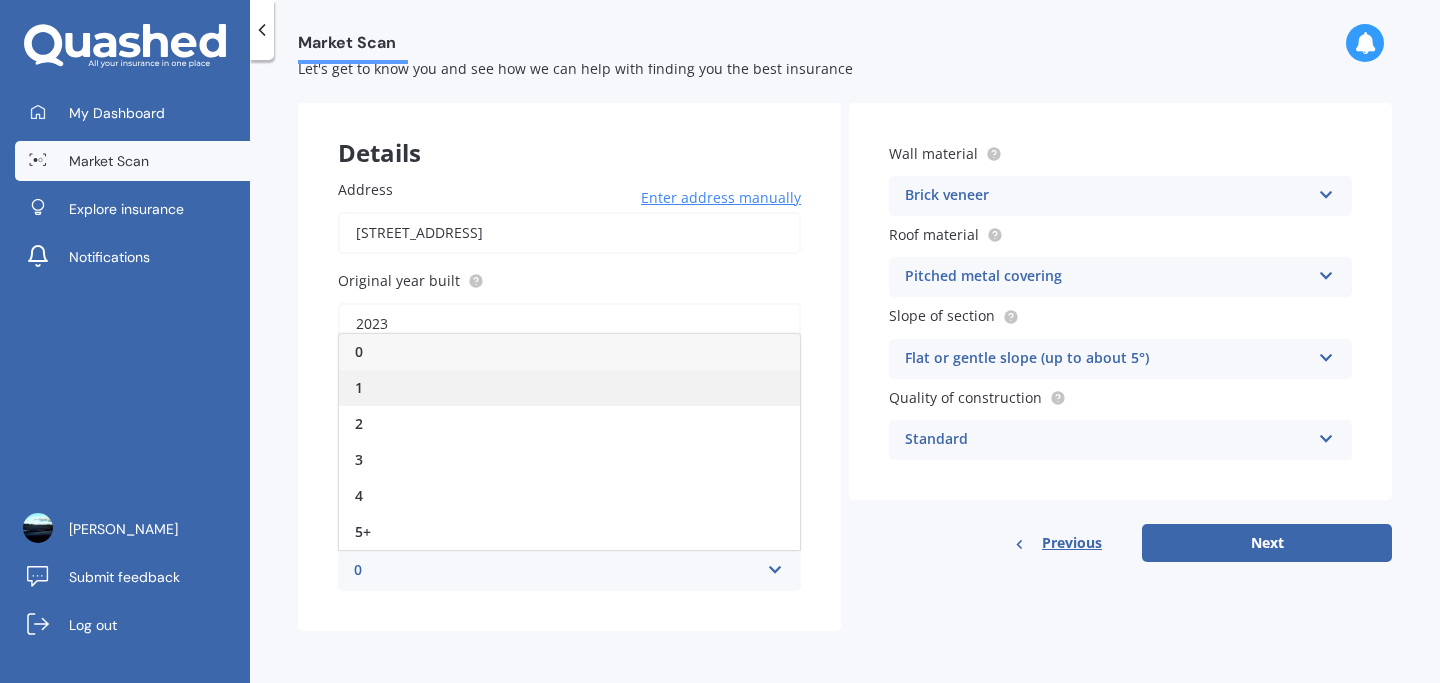 click on "1" at bounding box center [569, 388] 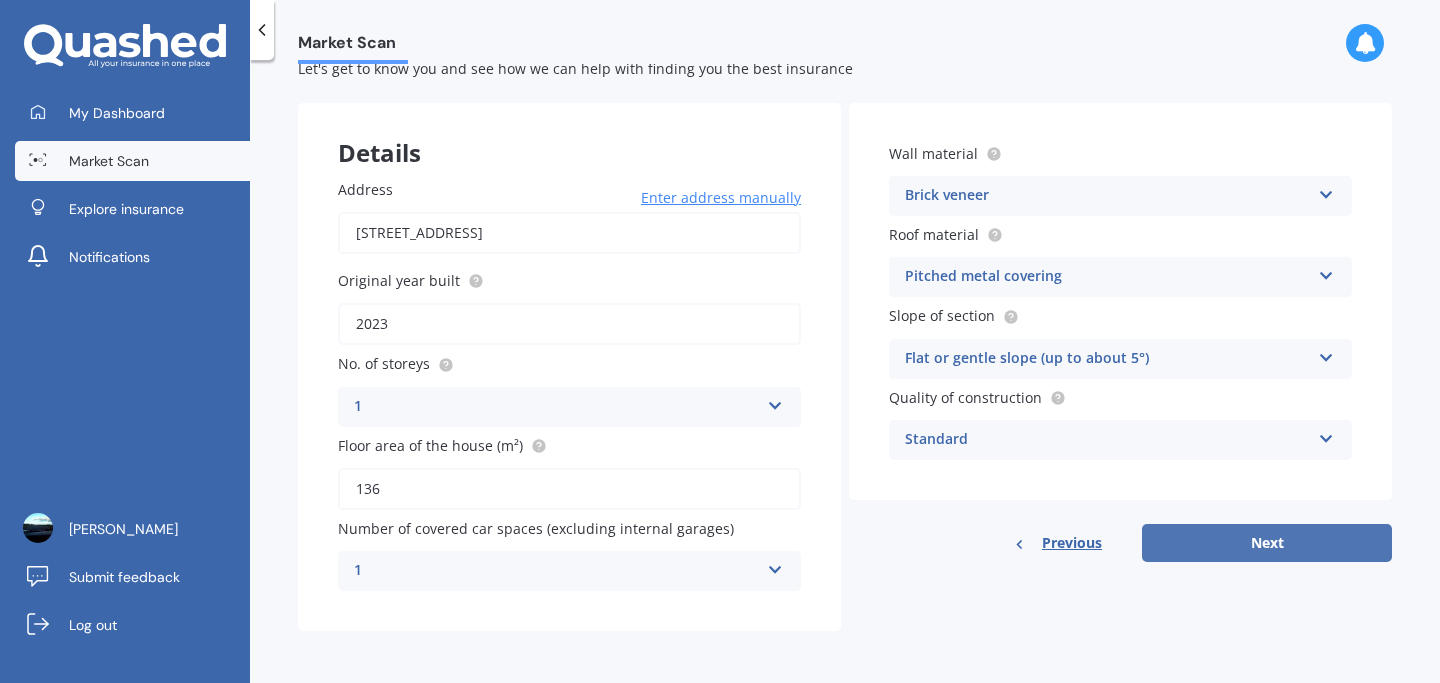 click on "Next" at bounding box center (1267, 543) 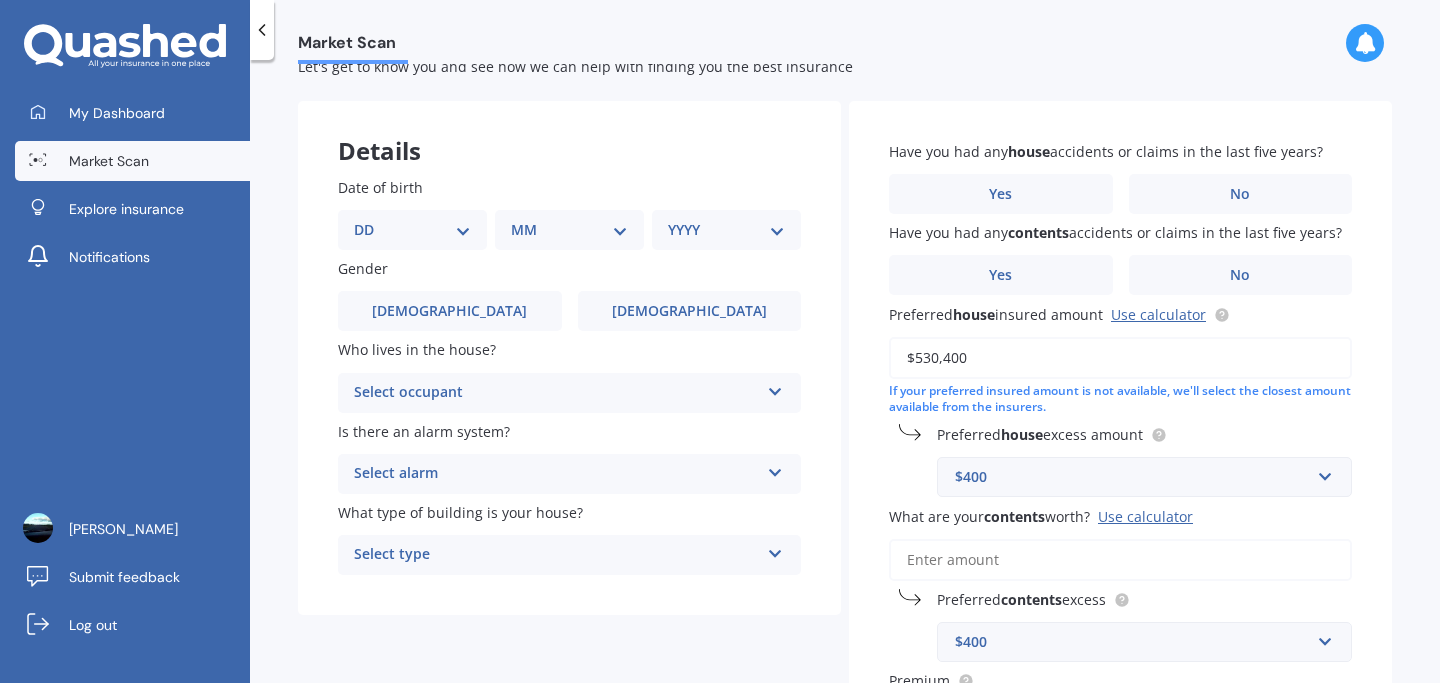 scroll, scrollTop: 0, scrollLeft: 0, axis: both 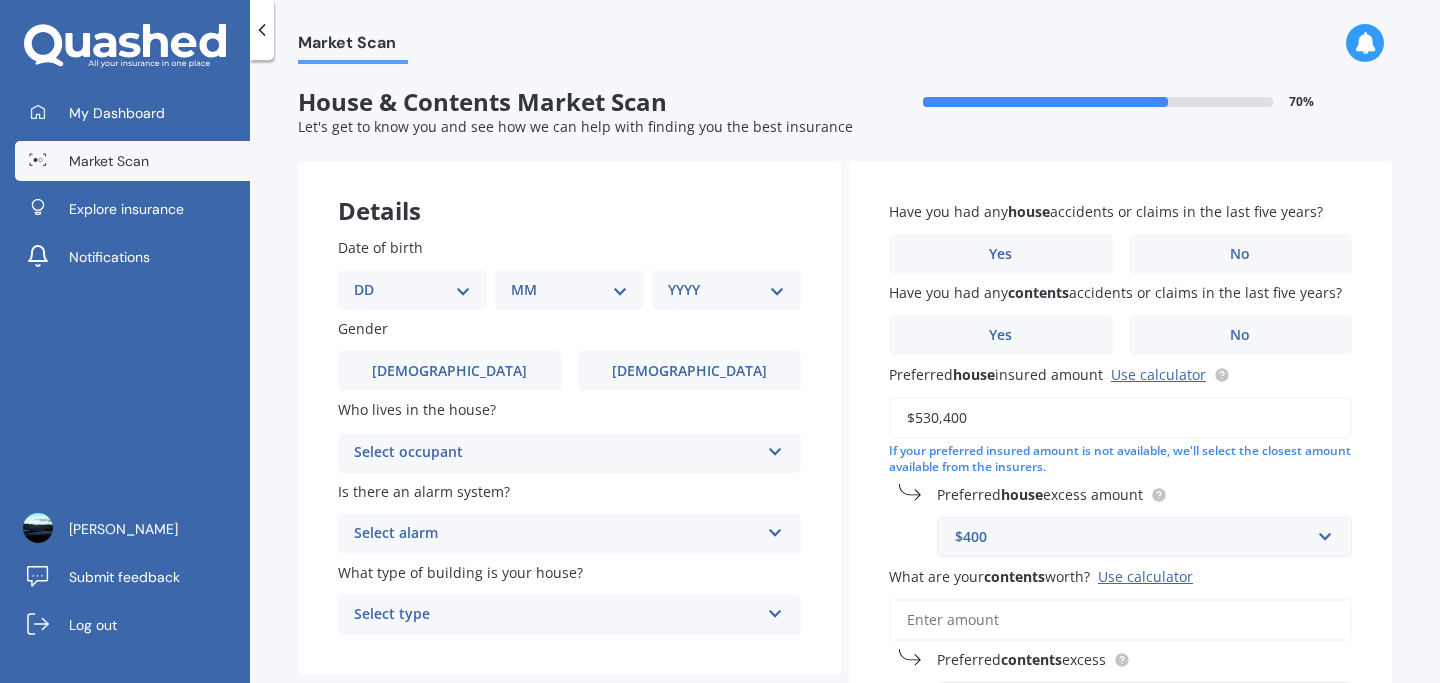 click on "DD 01 02 03 04 05 06 07 08 09 10 11 12 13 14 15 16 17 18 19 20 21 22 23 24 25 26 27 28 29 30 31" at bounding box center [412, 290] 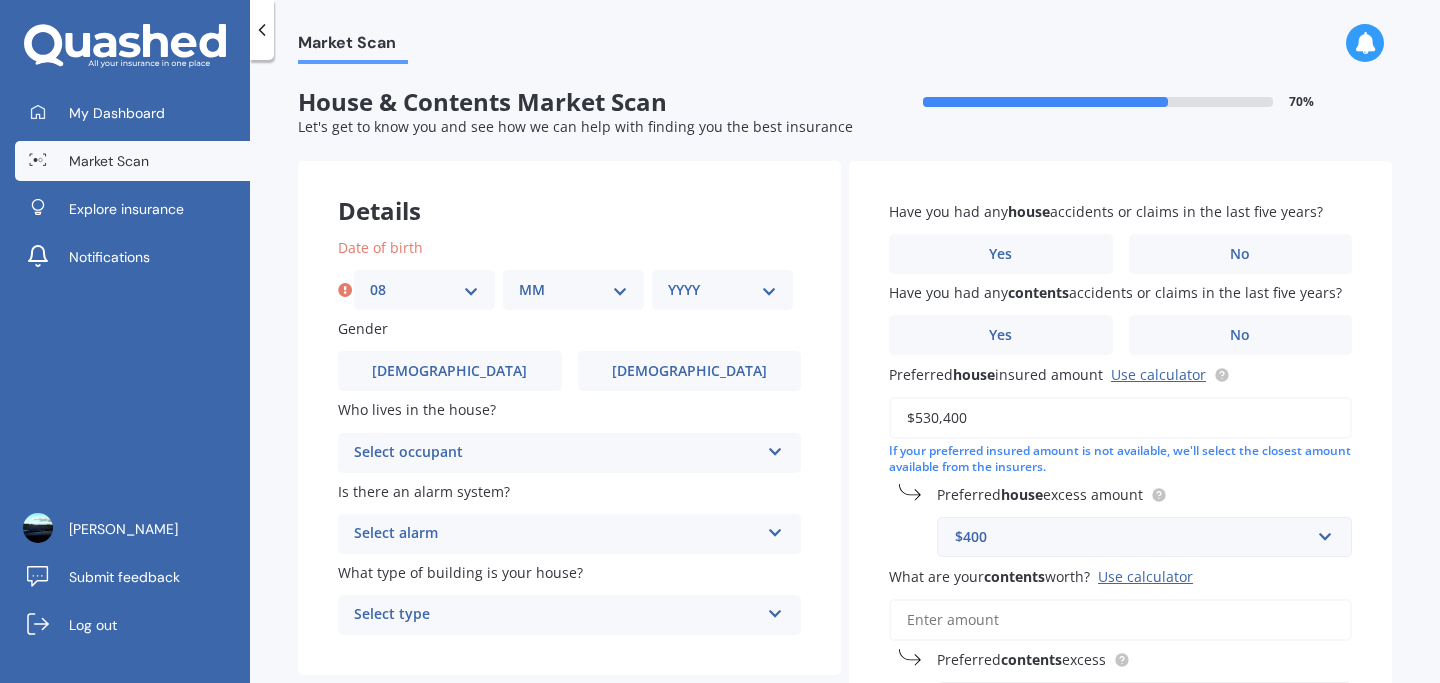 click on "MM 01 02 03 04 05 06 07 08 09 10 11 12" at bounding box center [573, 290] 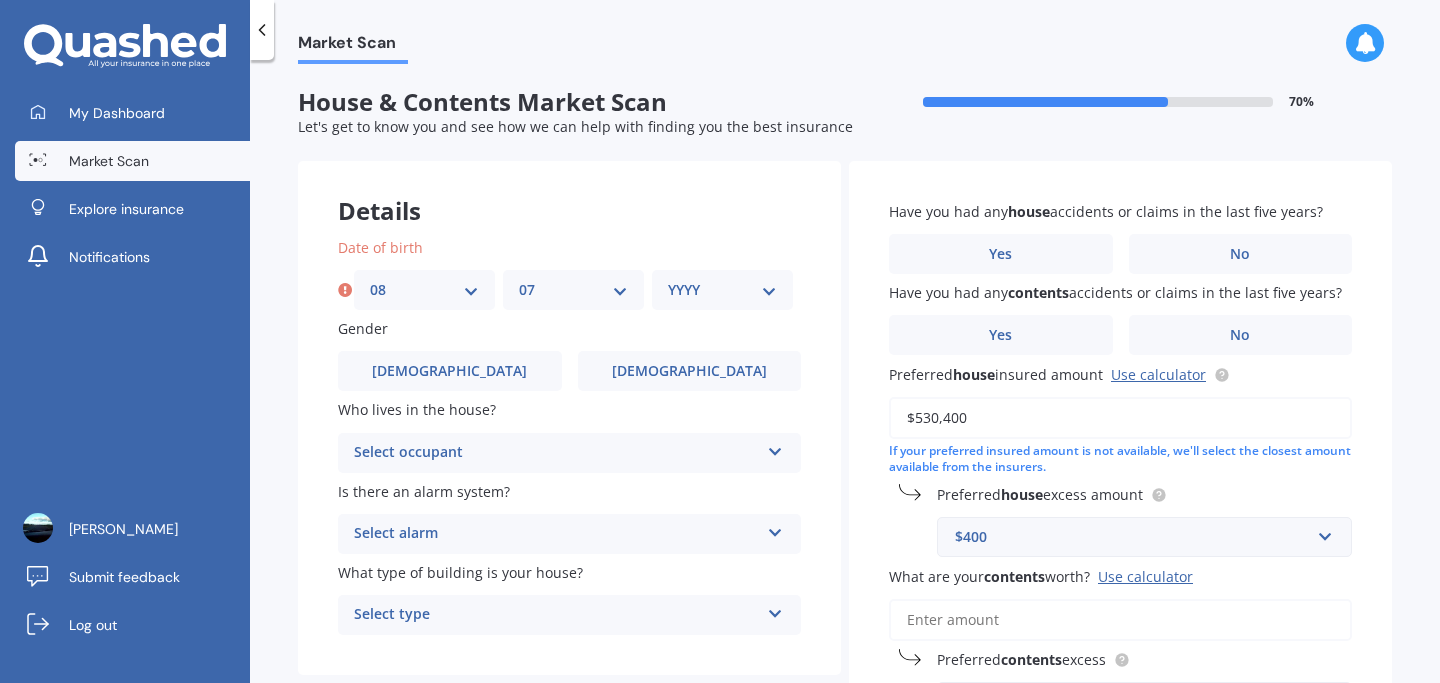 click on "YYYY 2009 2008 2007 2006 2005 2004 2003 2002 2001 2000 1999 1998 1997 1996 1995 1994 1993 1992 1991 1990 1989 1988 1987 1986 1985 1984 1983 1982 1981 1980 1979 1978 1977 1976 1975 1974 1973 1972 1971 1970 1969 1968 1967 1966 1965 1964 1963 1962 1961 1960 1959 1958 1957 1956 1955 1954 1953 1952 1951 1950 1949 1948 1947 1946 1945 1944 1943 1942 1941 1940 1939 1938 1937 1936 1935 1934 1933 1932 1931 1930 1929 1928 1927 1926 1925 1924 1923 1922 1921 1920 1919 1918 1917 1916 1915 1914 1913 1912 1911 1910" at bounding box center (722, 290) 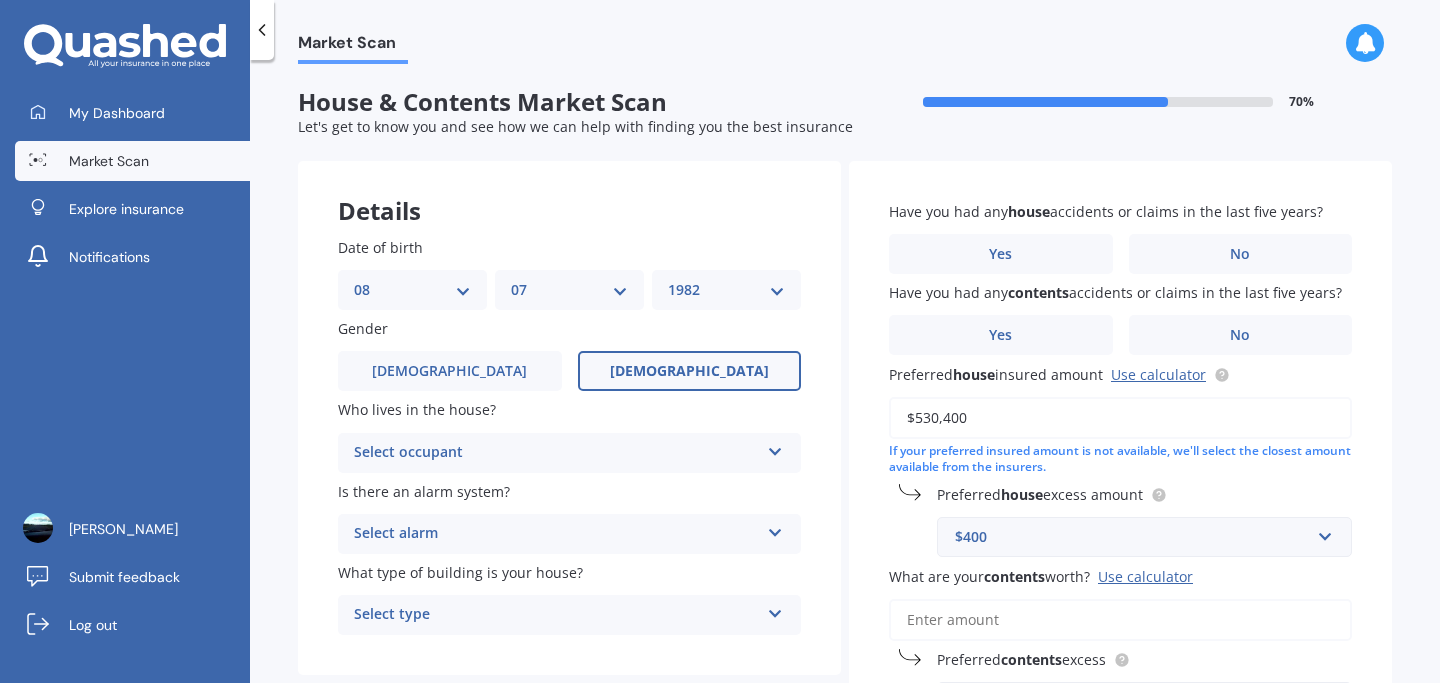 click on "[DEMOGRAPHIC_DATA]" at bounding box center (689, 371) 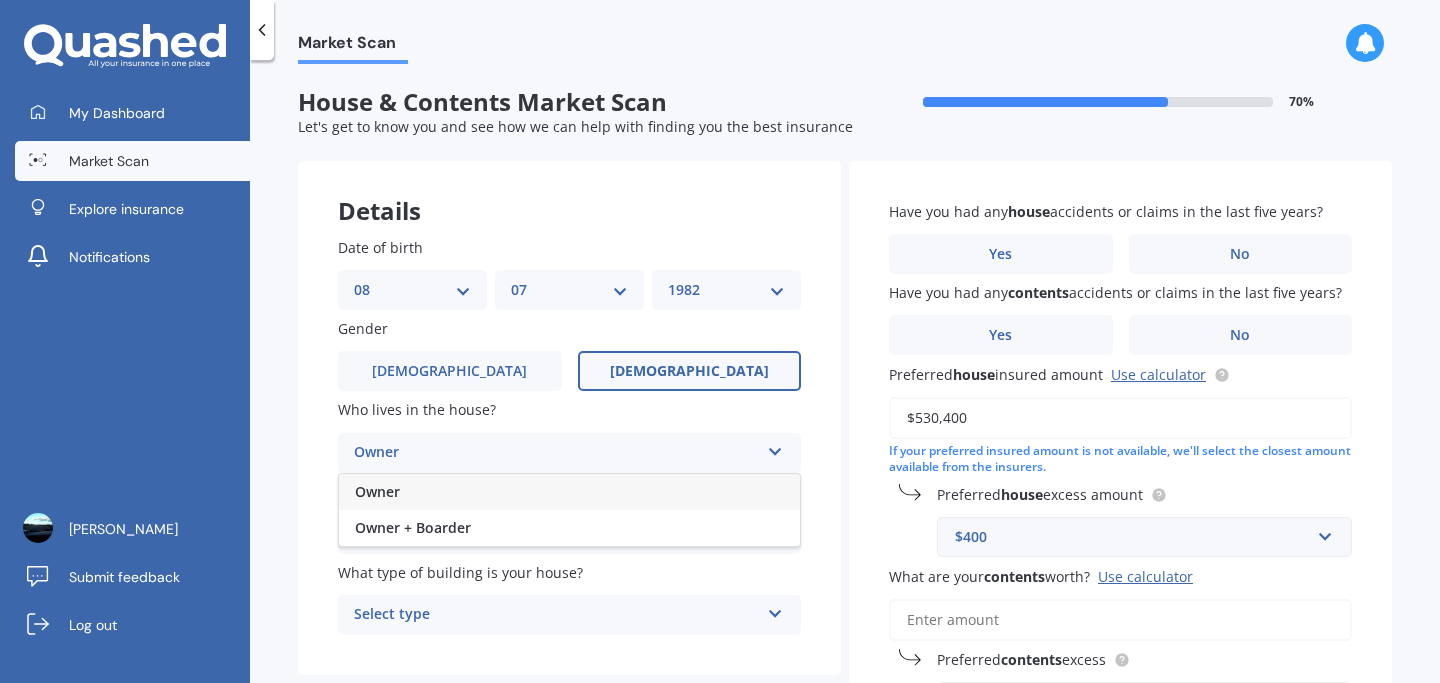 click on "Owner" at bounding box center [569, 492] 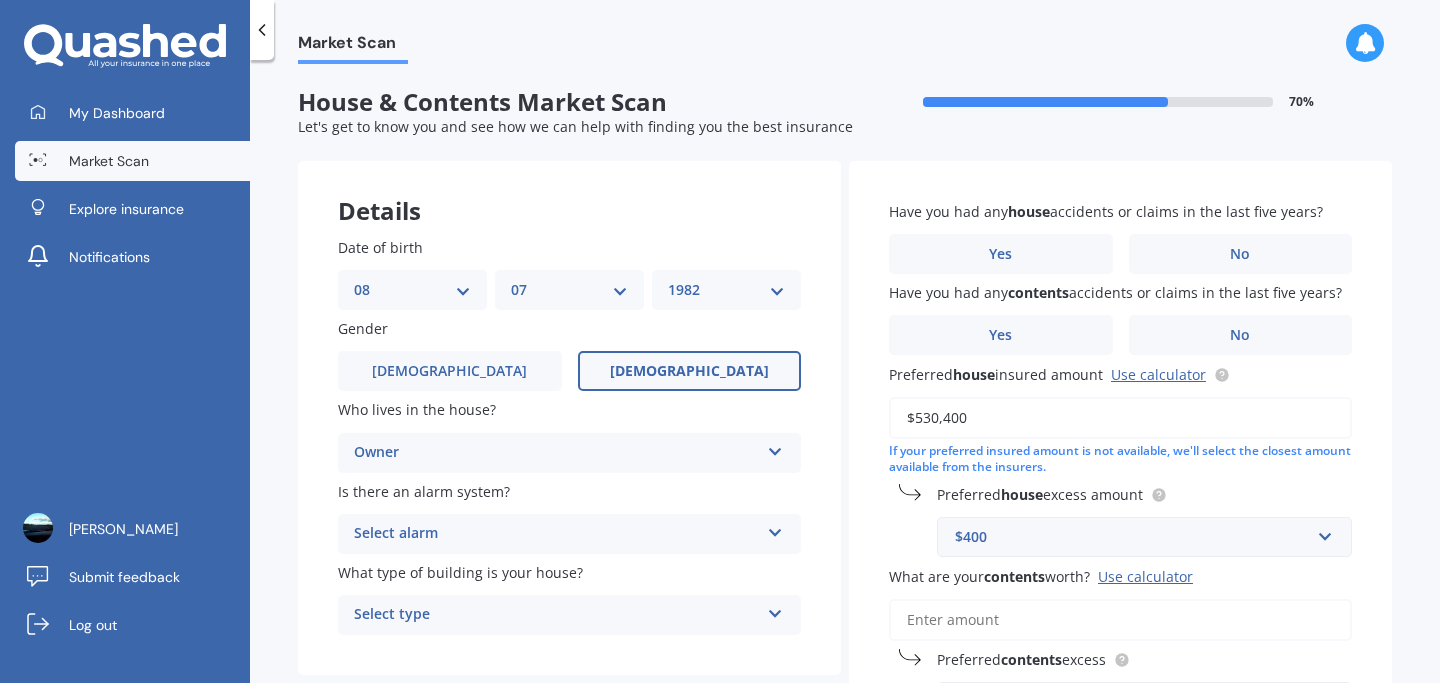 click on "Select alarm" at bounding box center [556, 534] 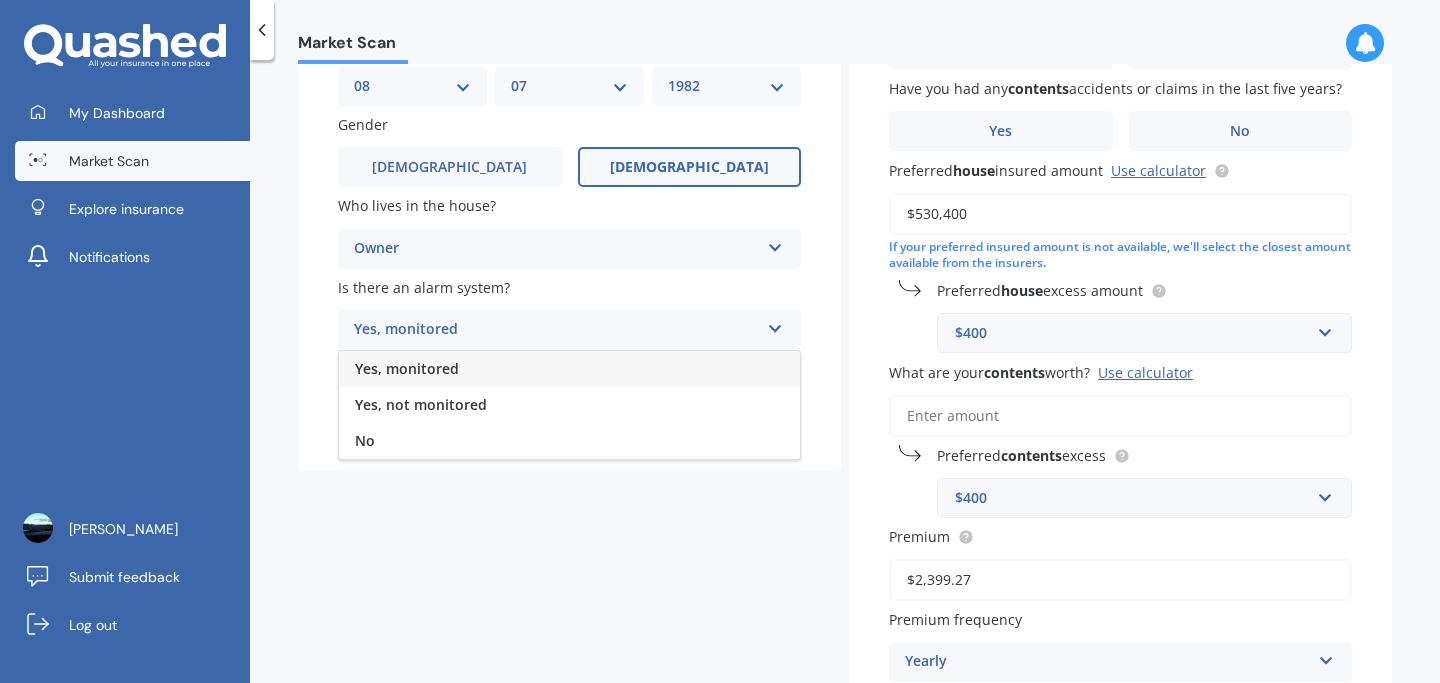 scroll, scrollTop: 332, scrollLeft: 0, axis: vertical 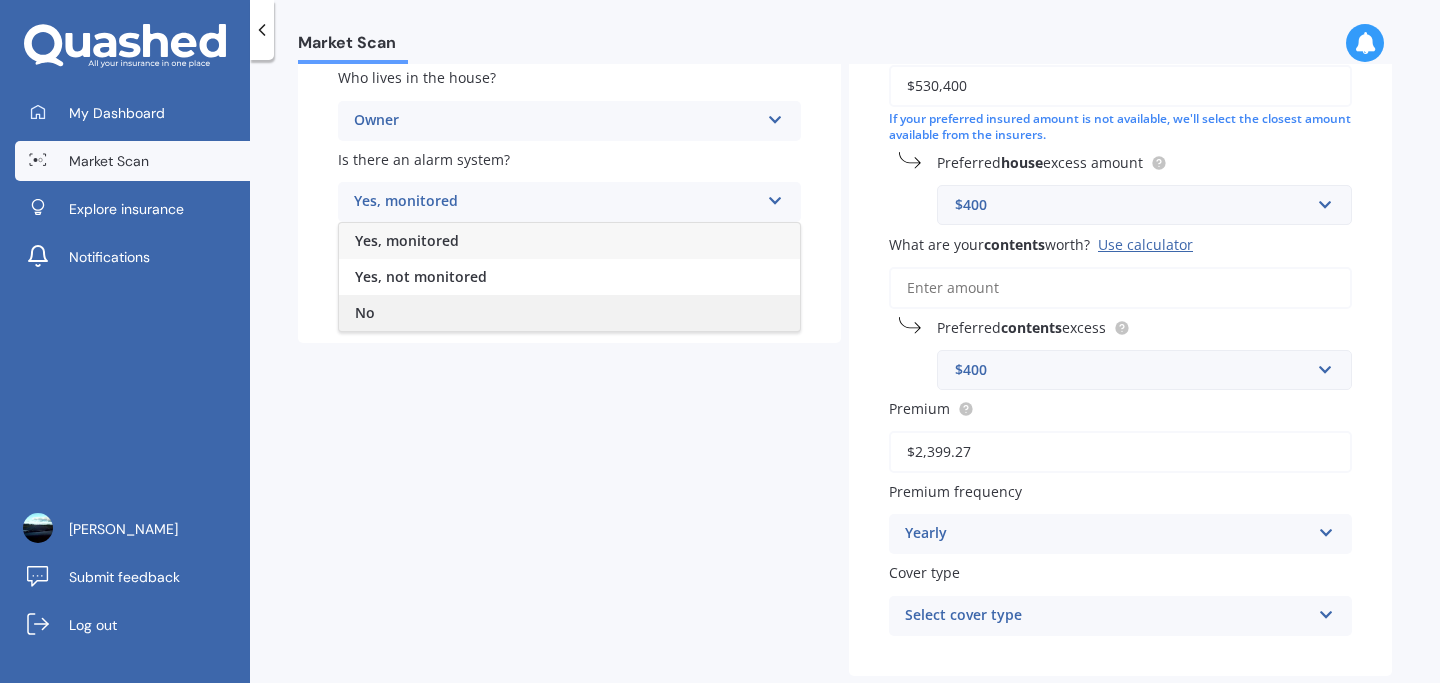 click on "No" at bounding box center (569, 313) 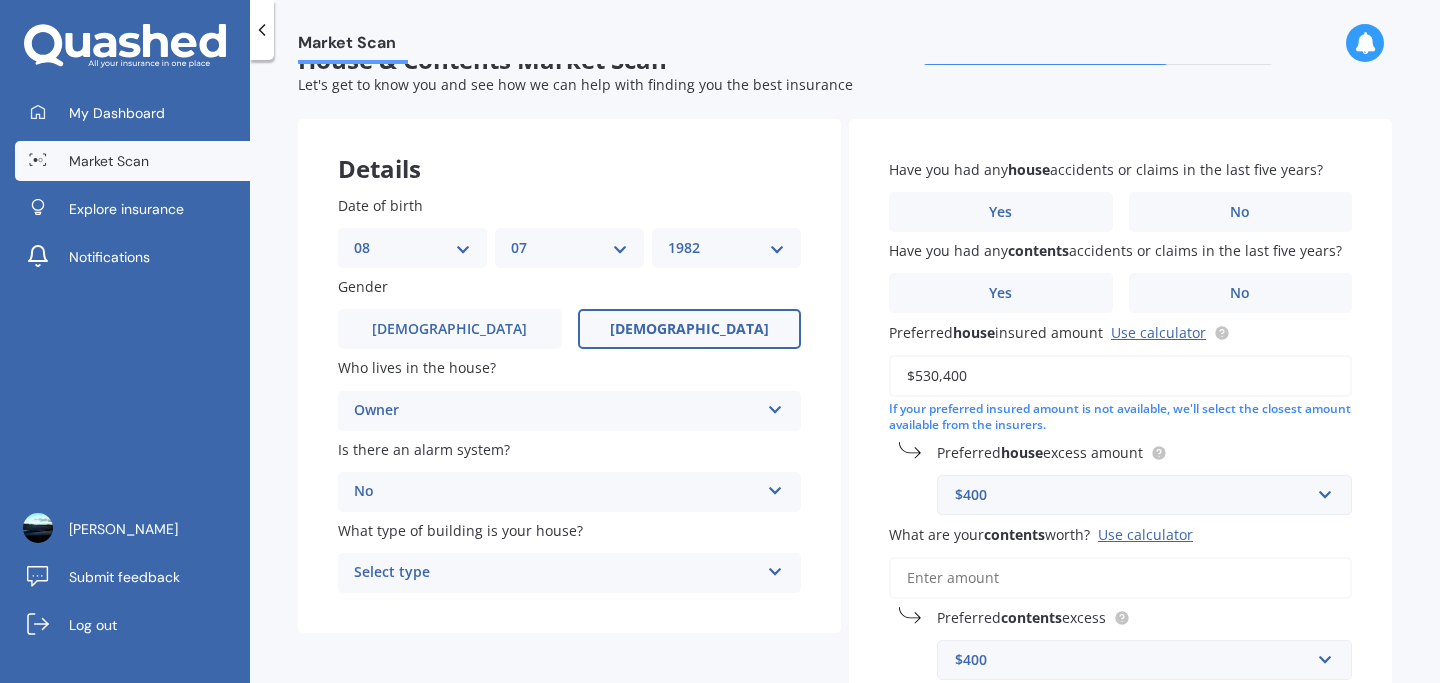 scroll, scrollTop: 35, scrollLeft: 0, axis: vertical 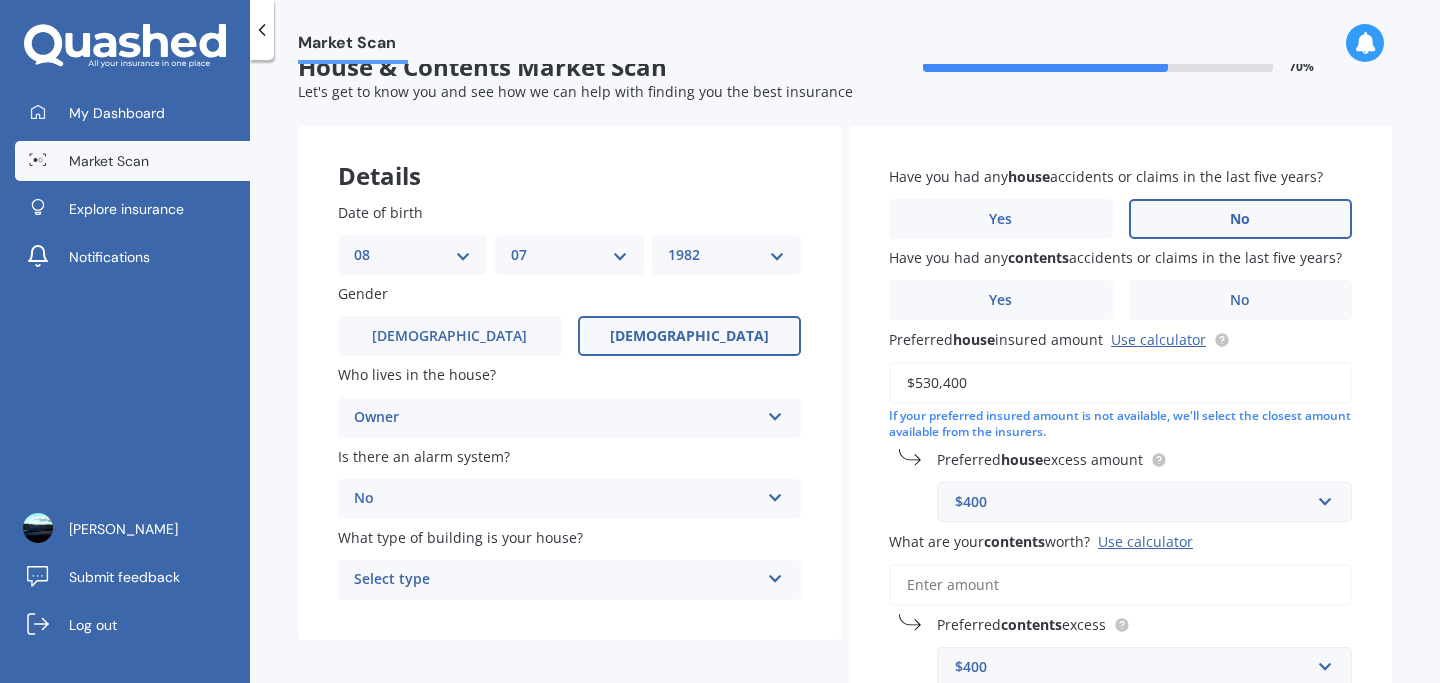 click on "No" at bounding box center [1241, 219] 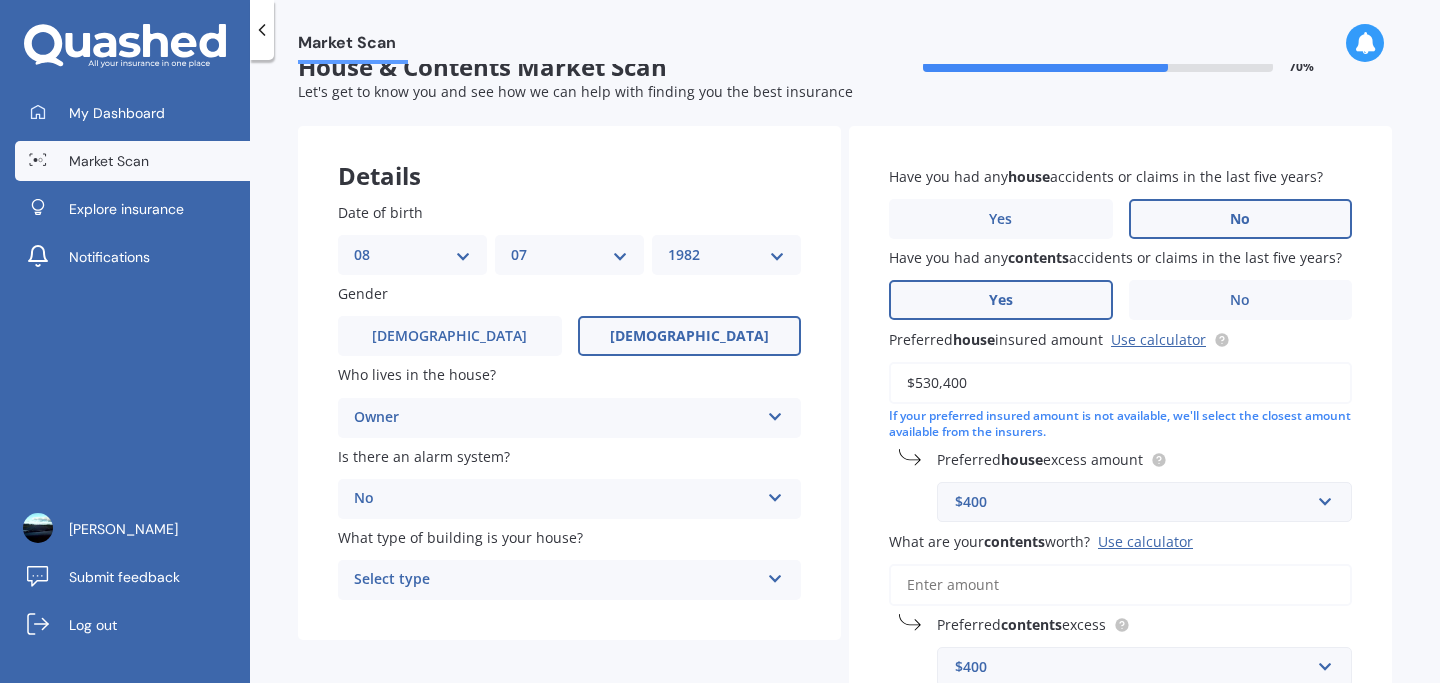 click on "Yes" at bounding box center (1001, 300) 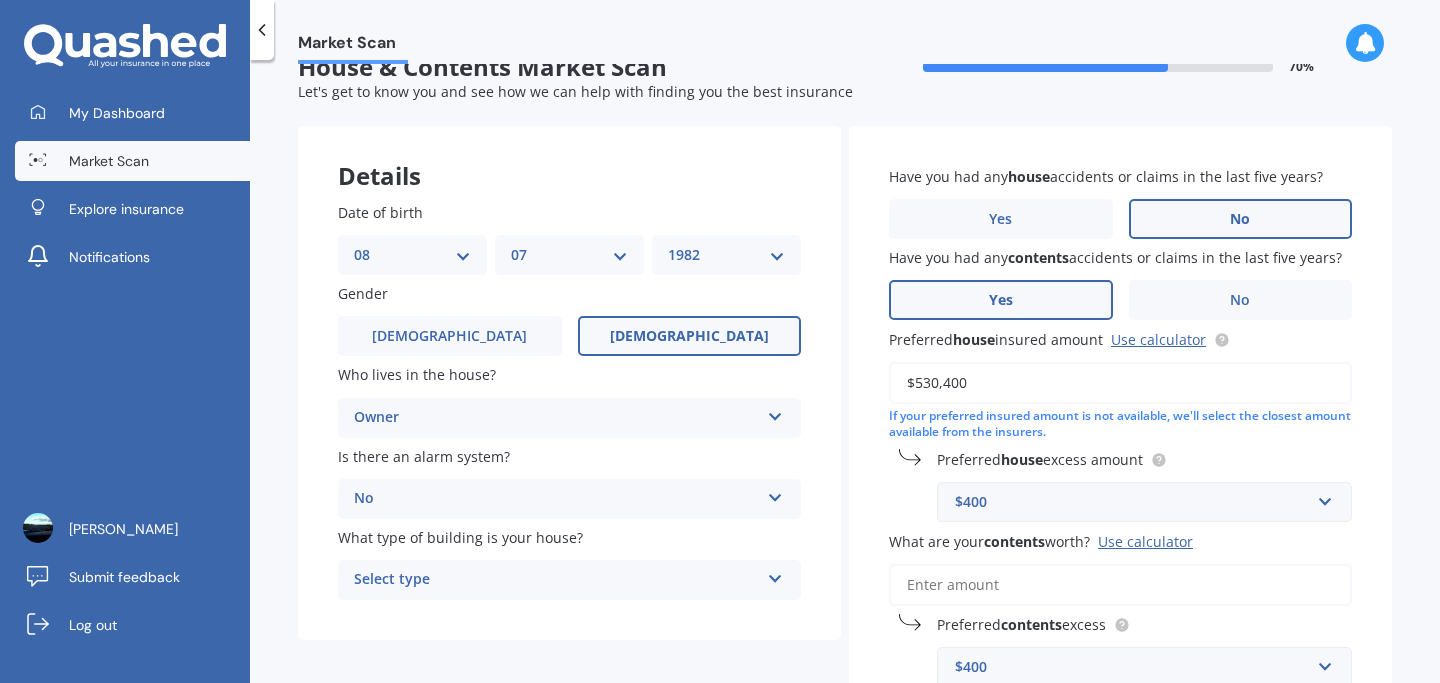click on "Yes" at bounding box center (0, 0) 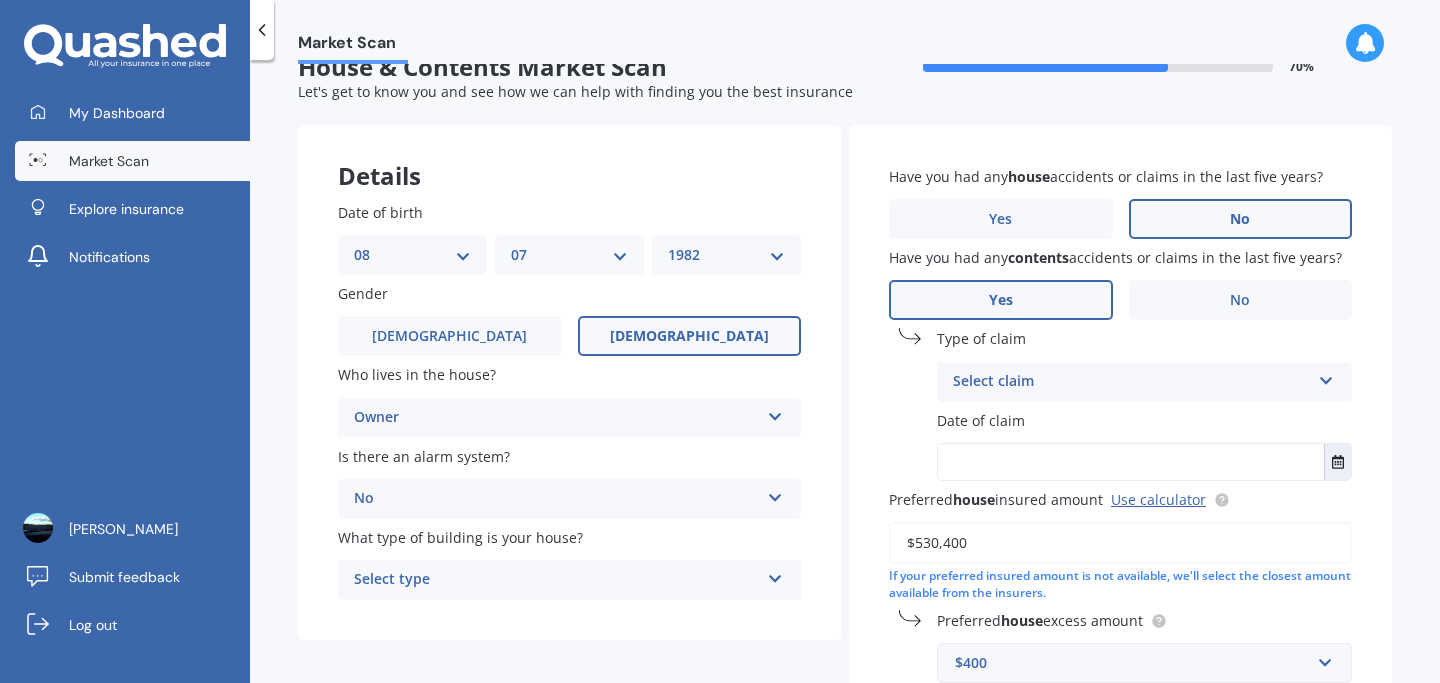 click on "Select claim" at bounding box center [1131, 382] 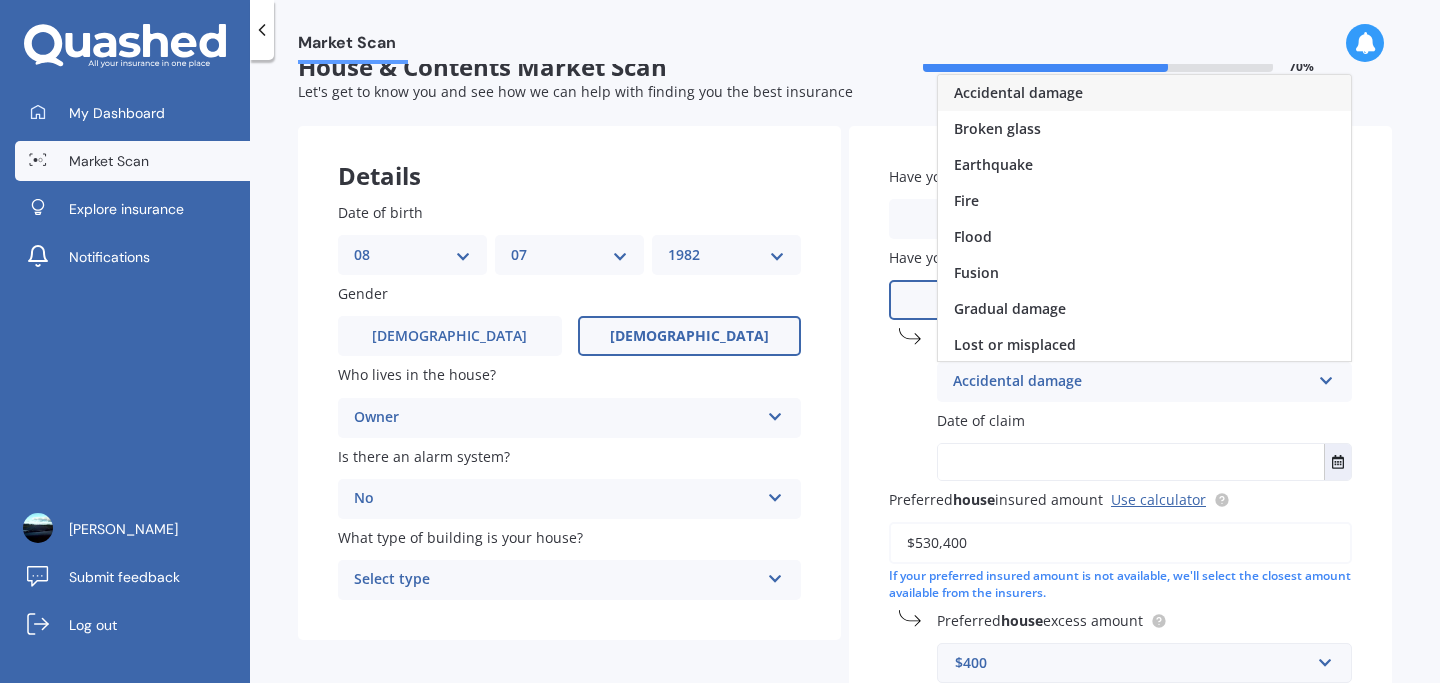 click on "Accidental damage" at bounding box center (1144, 93) 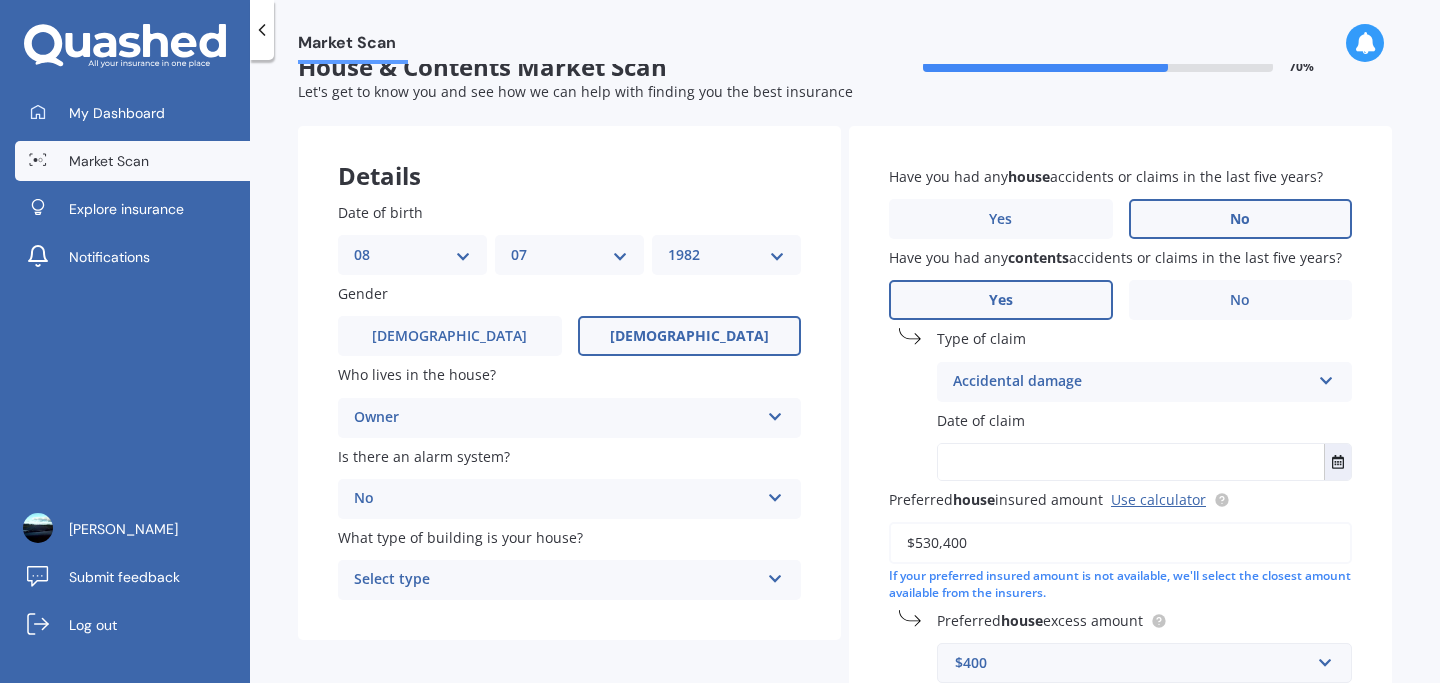 click at bounding box center [1131, 462] 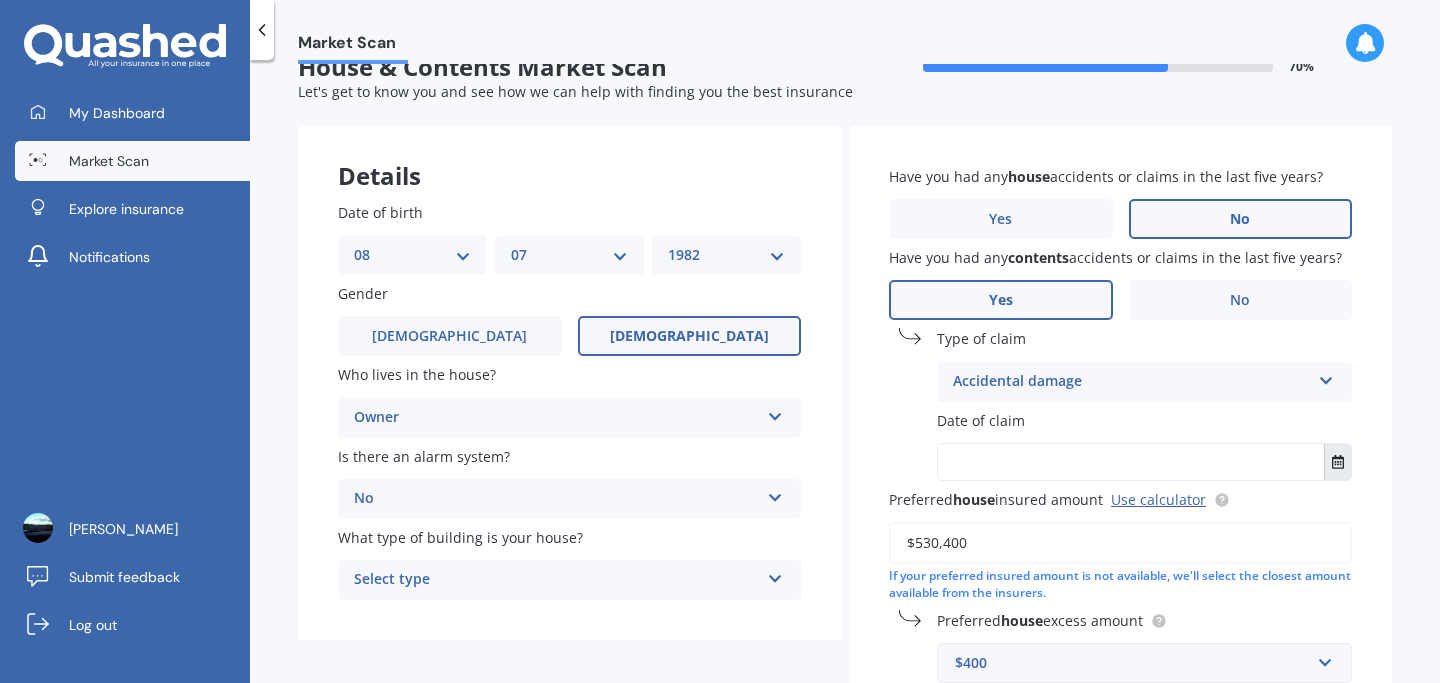 click 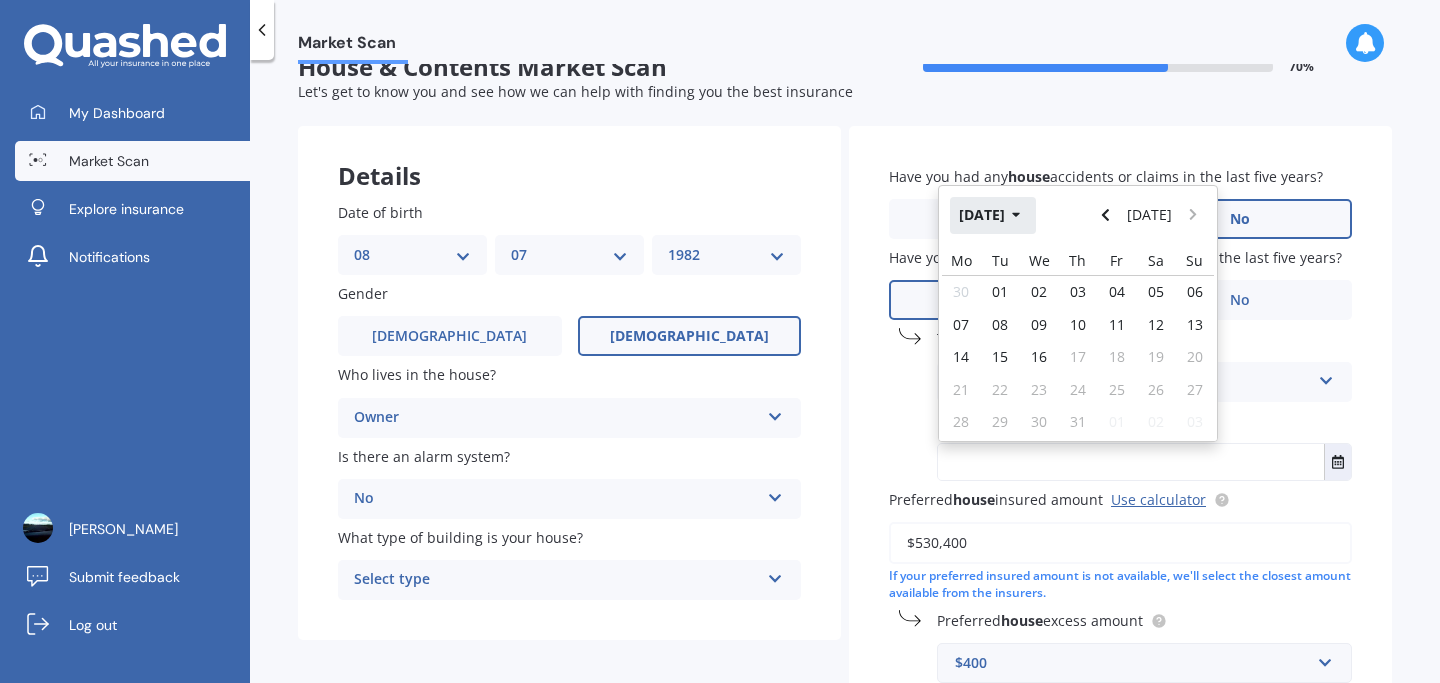 click 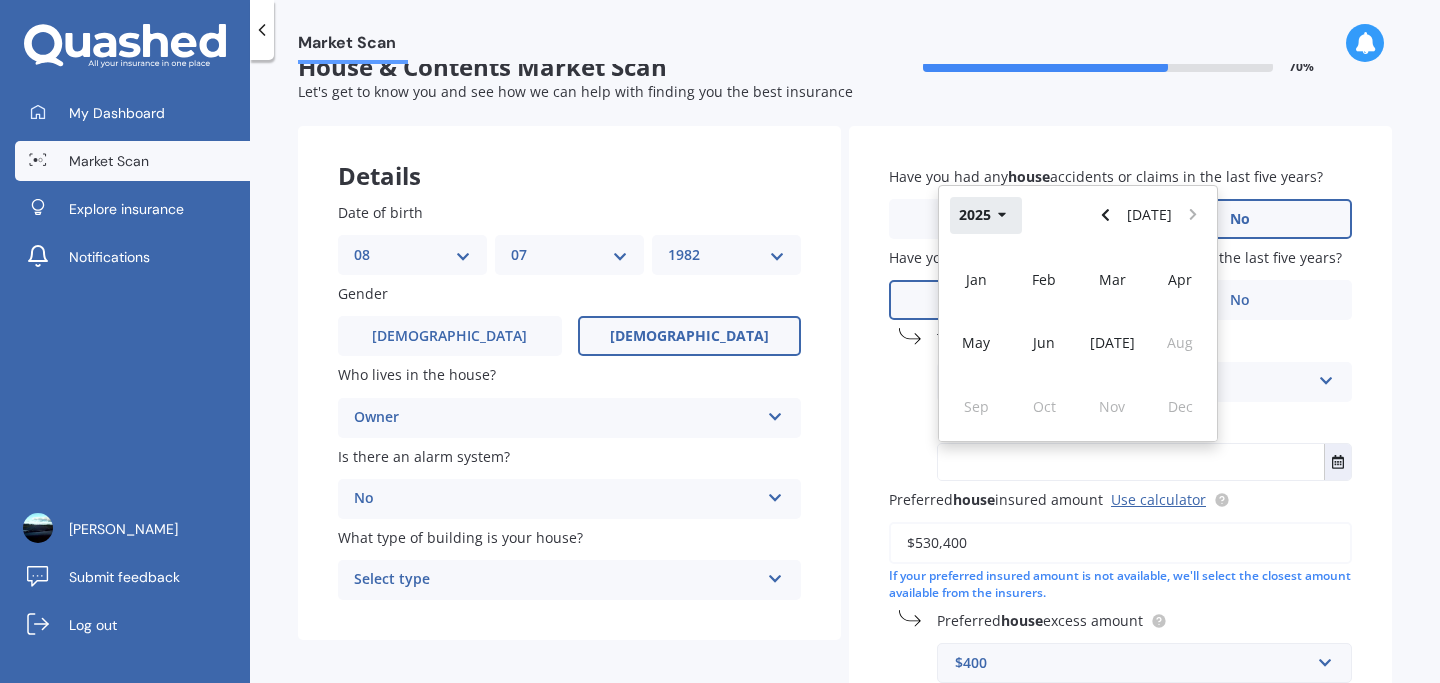 click on "2025" at bounding box center (986, 215) 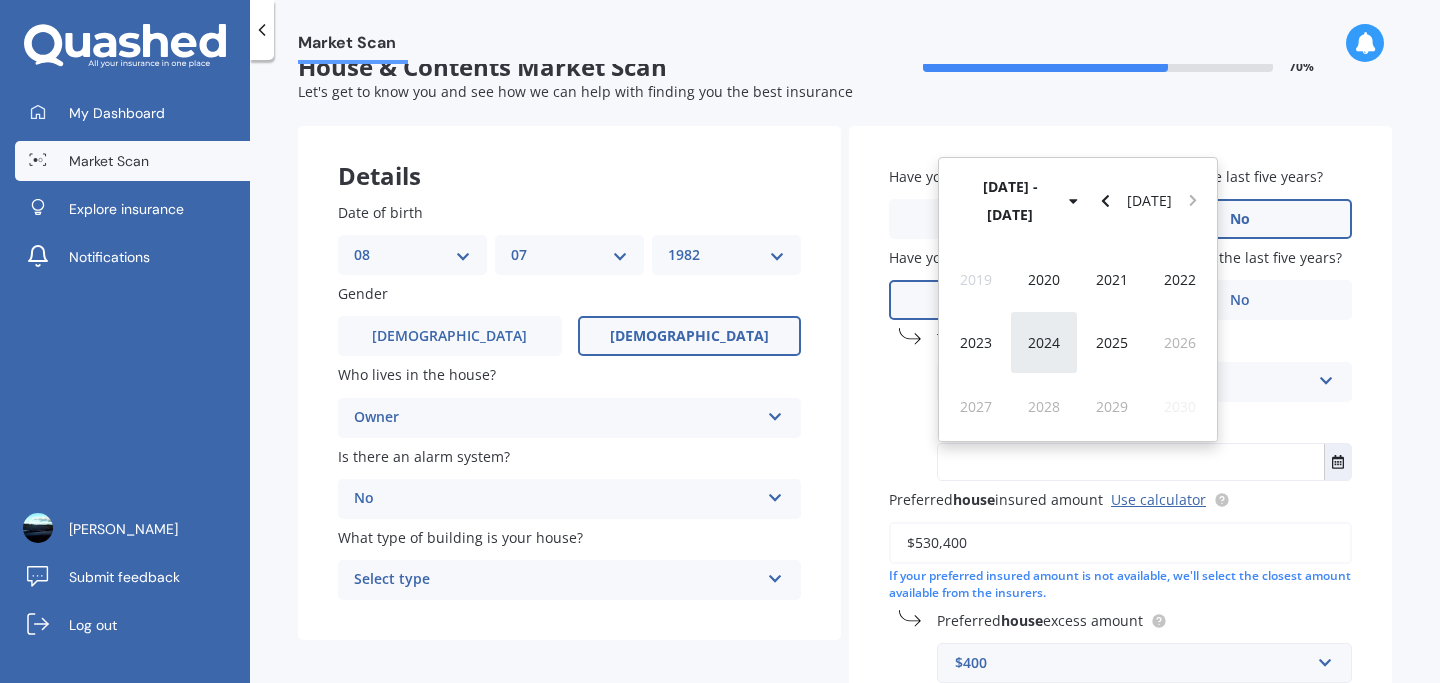click on "2024" at bounding box center [1044, 342] 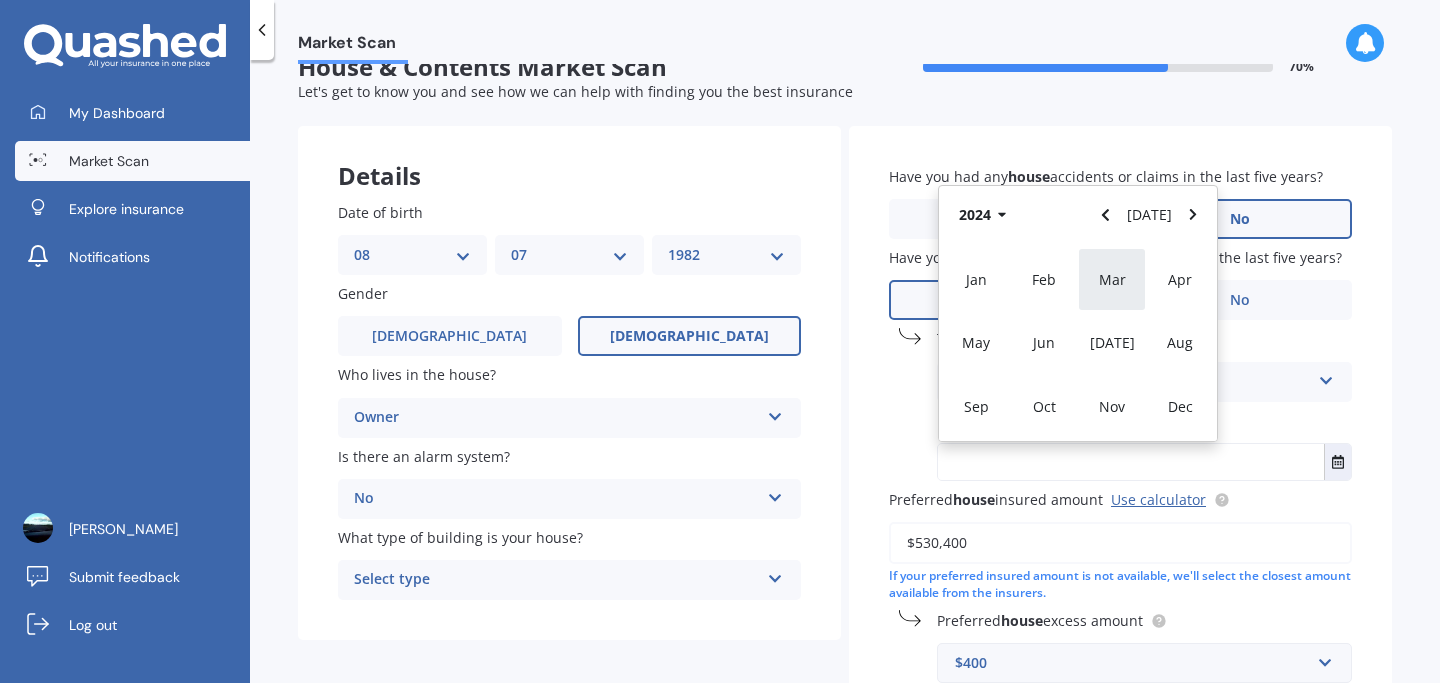 click on "Mar" at bounding box center [1112, 279] 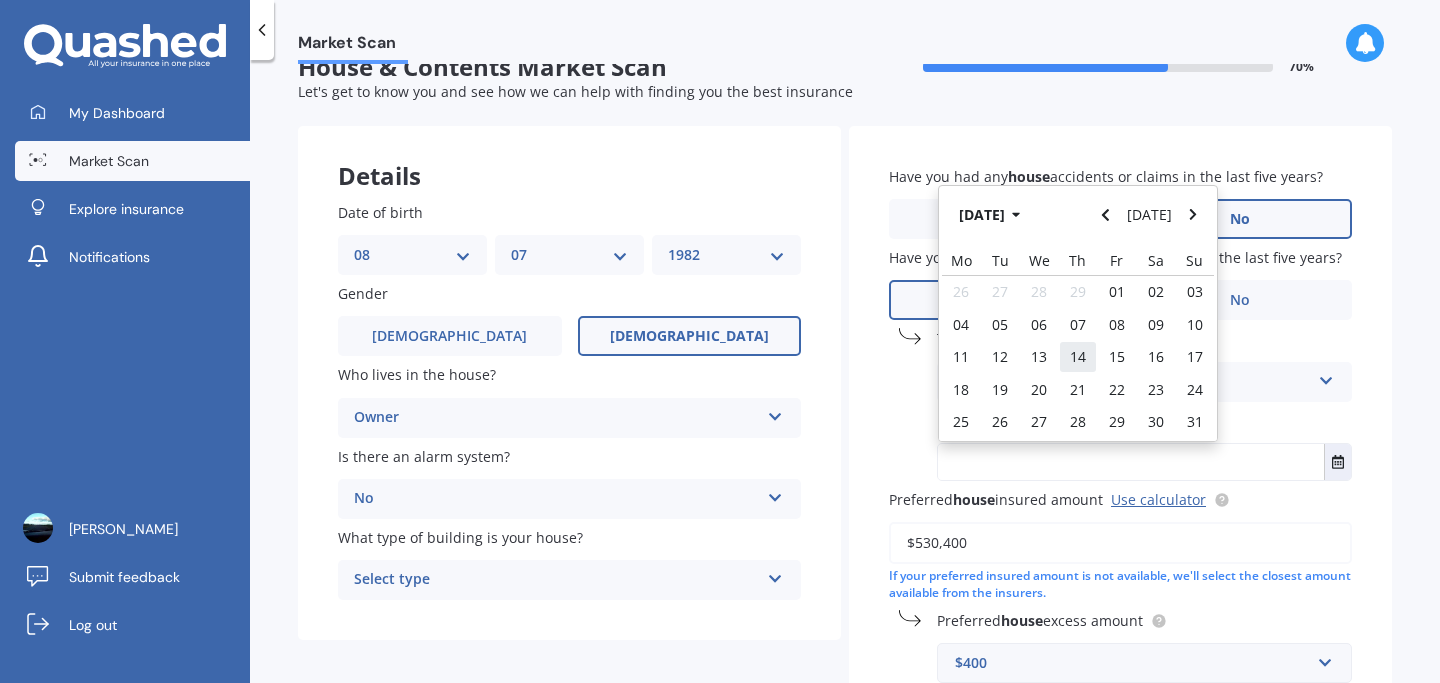 click on "14" at bounding box center (1078, 356) 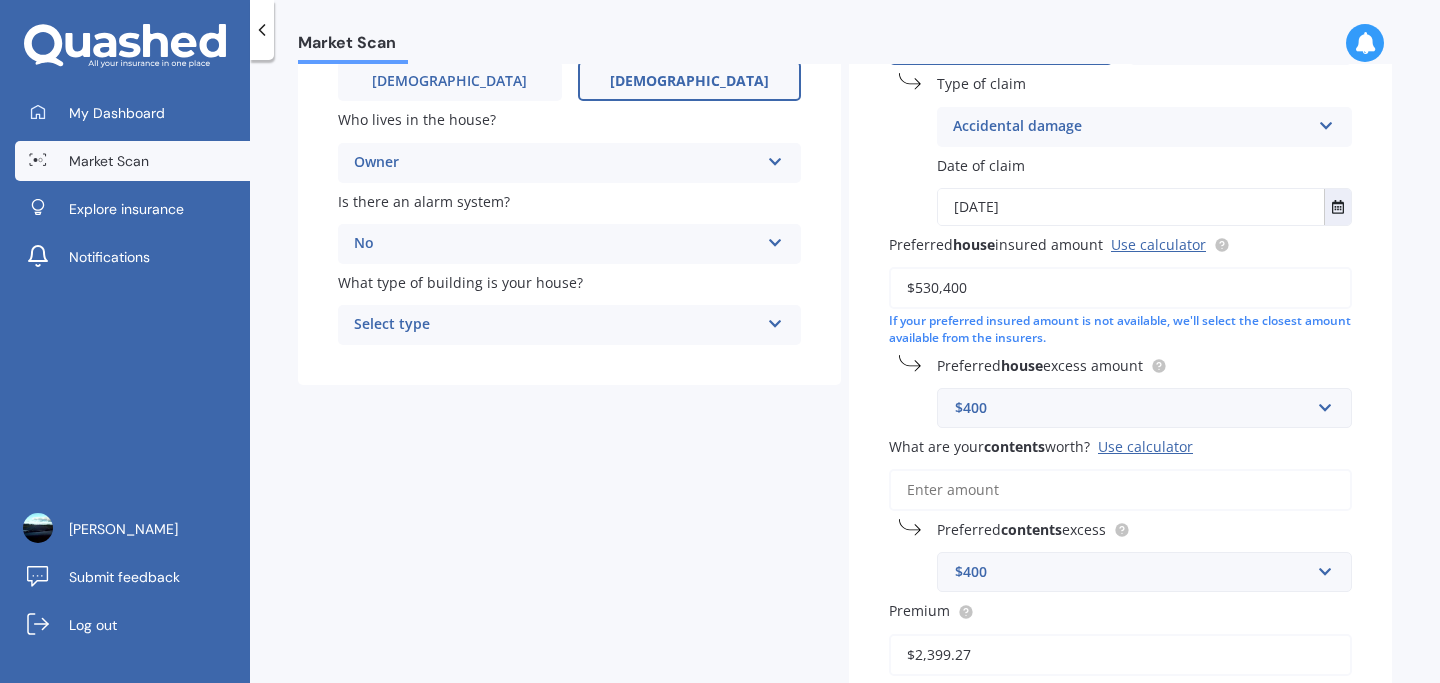 scroll, scrollTop: 295, scrollLeft: 0, axis: vertical 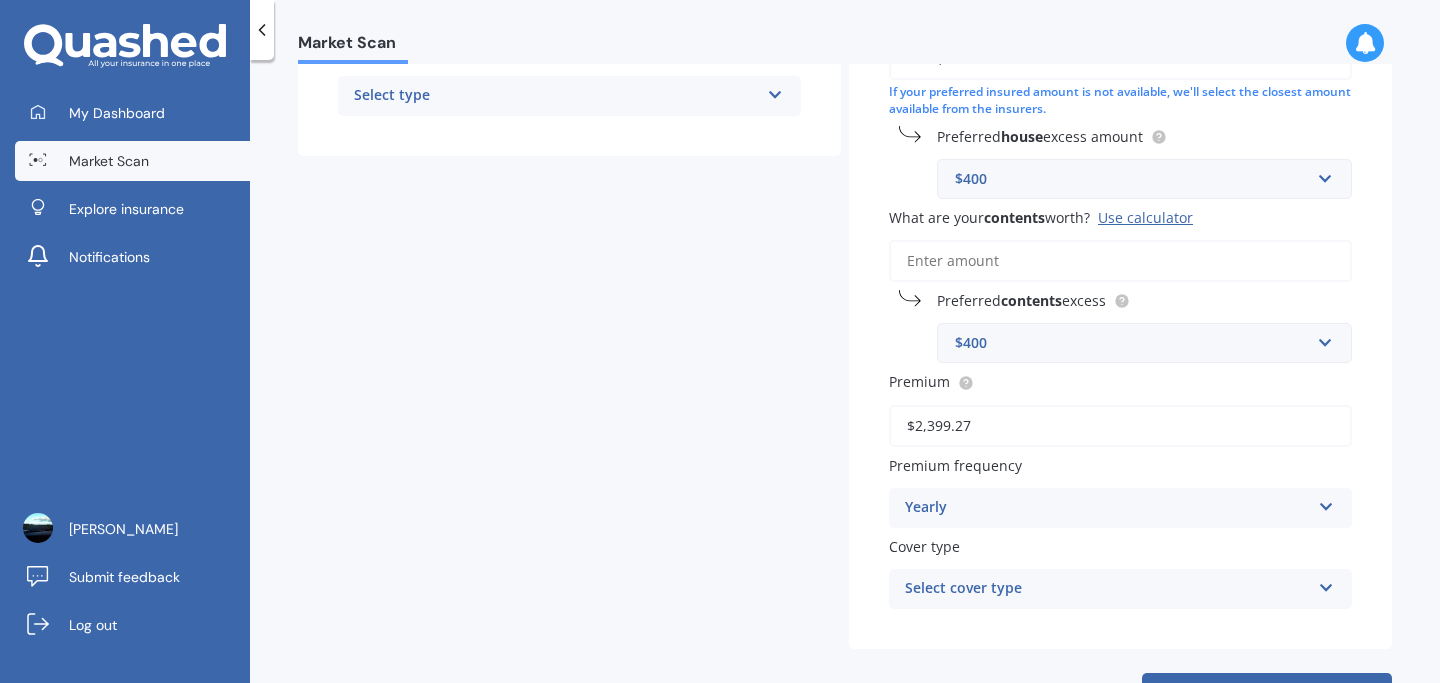 click on "What are your  contents  worth? Use calculator" at bounding box center (1120, 261) 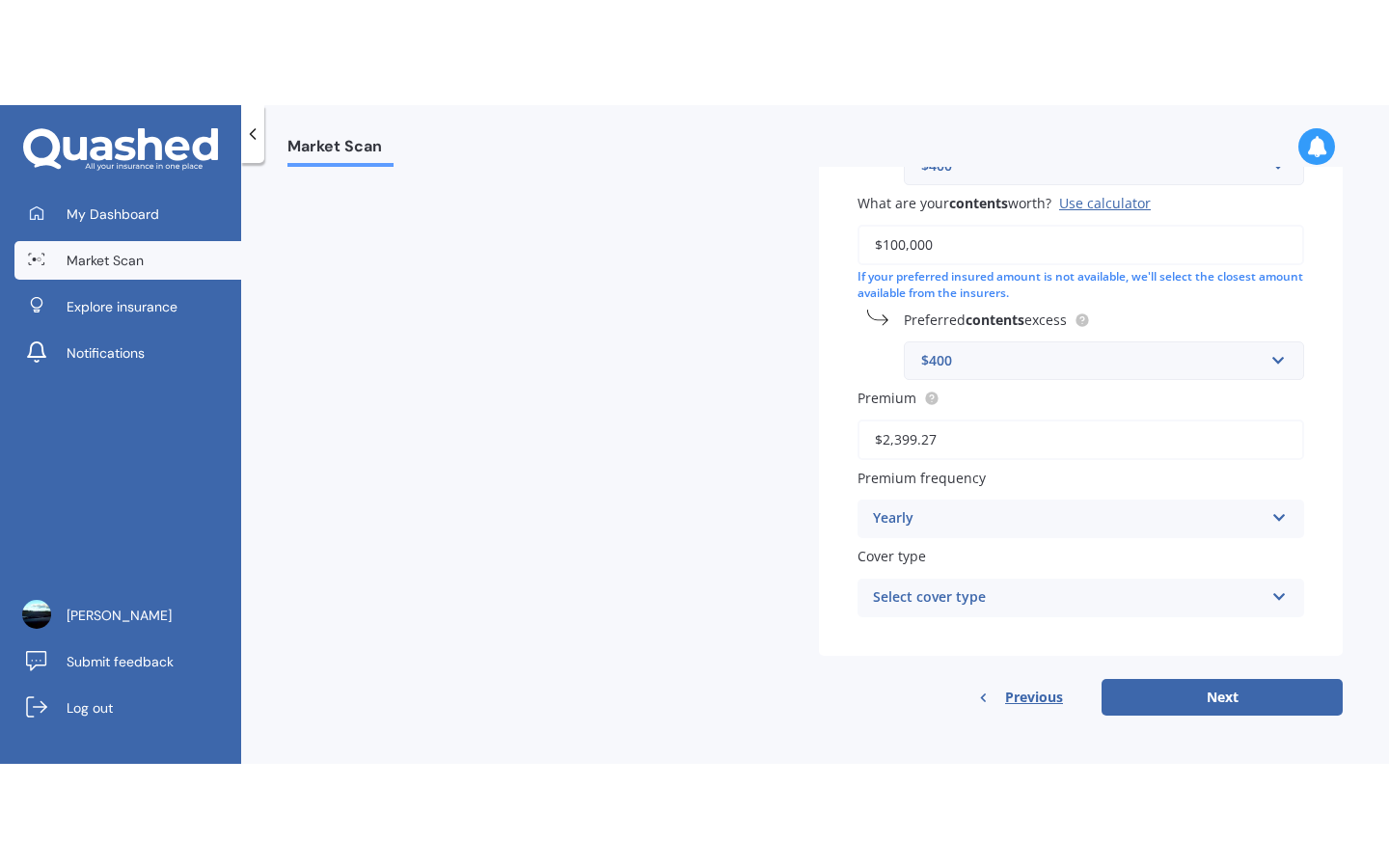 scroll, scrollTop: 619, scrollLeft: 0, axis: vertical 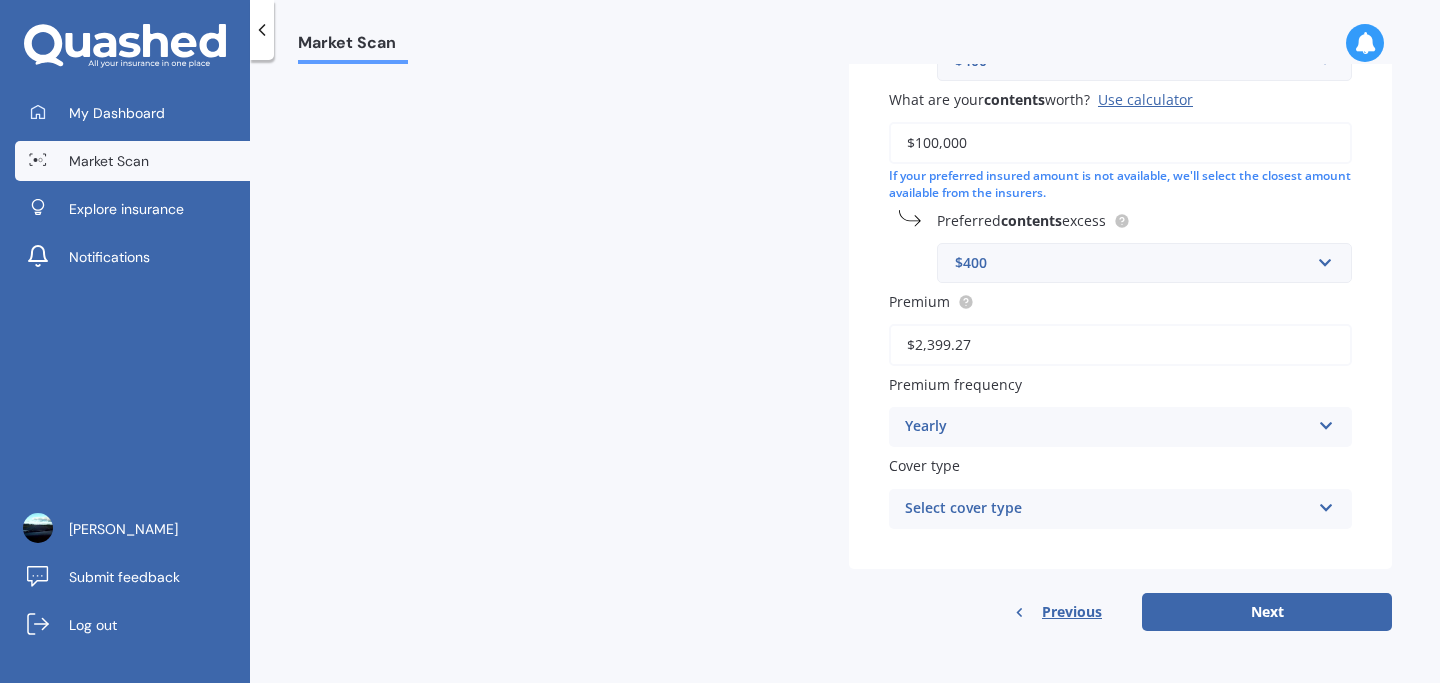 type on "$100,000" 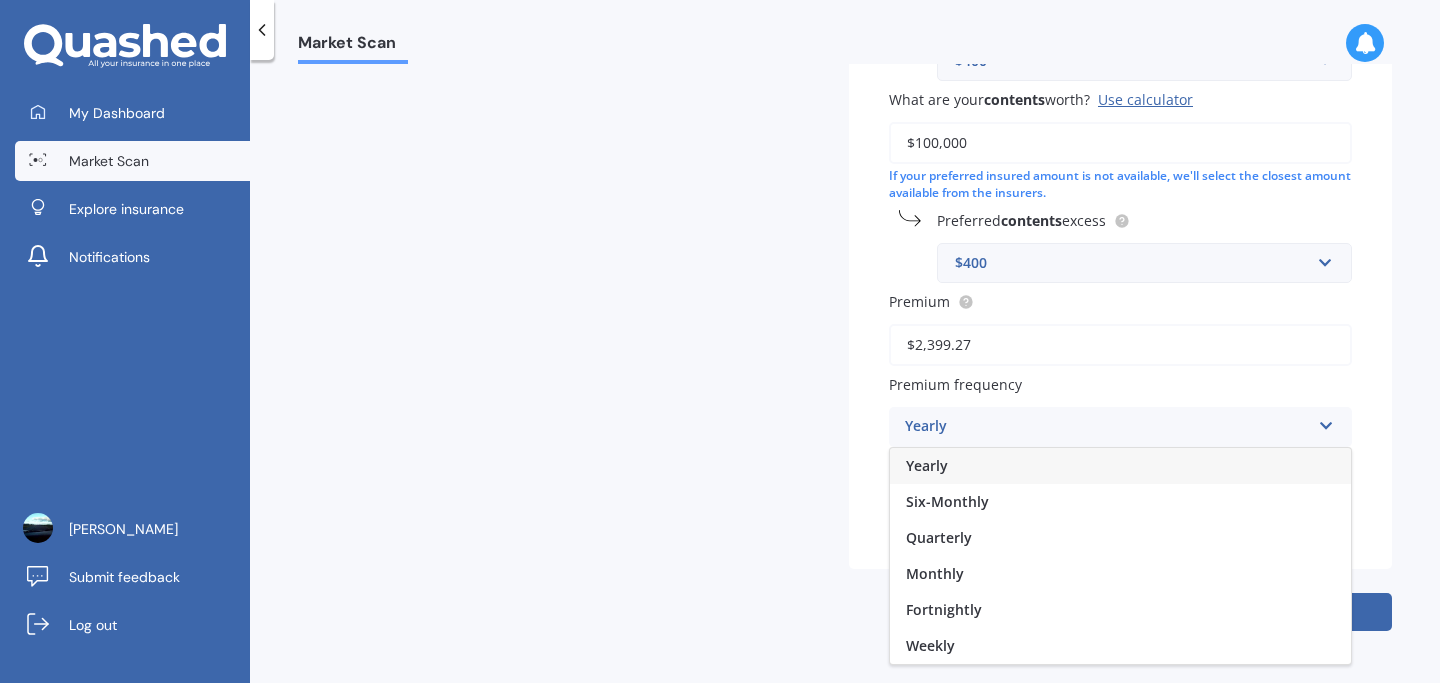 click on "Yearly" at bounding box center (1107, 427) 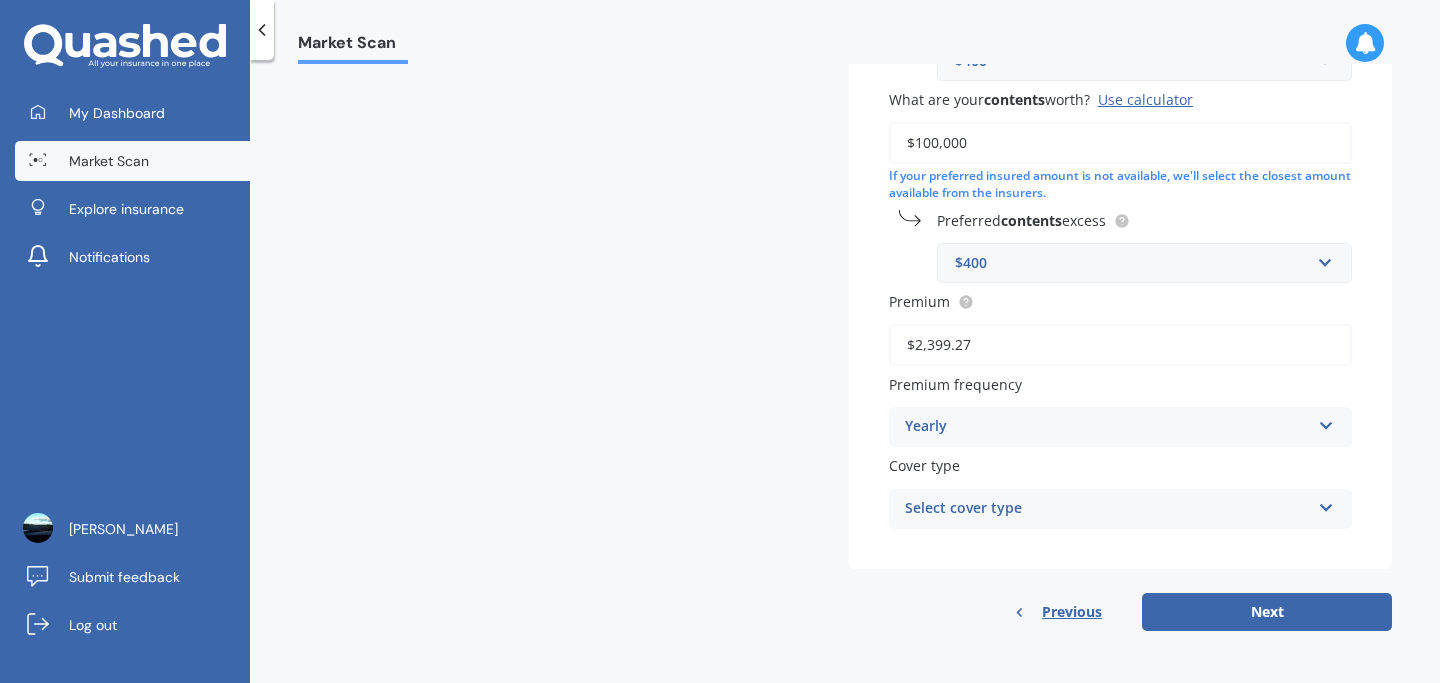 click on "Select cover type" at bounding box center (1107, 509) 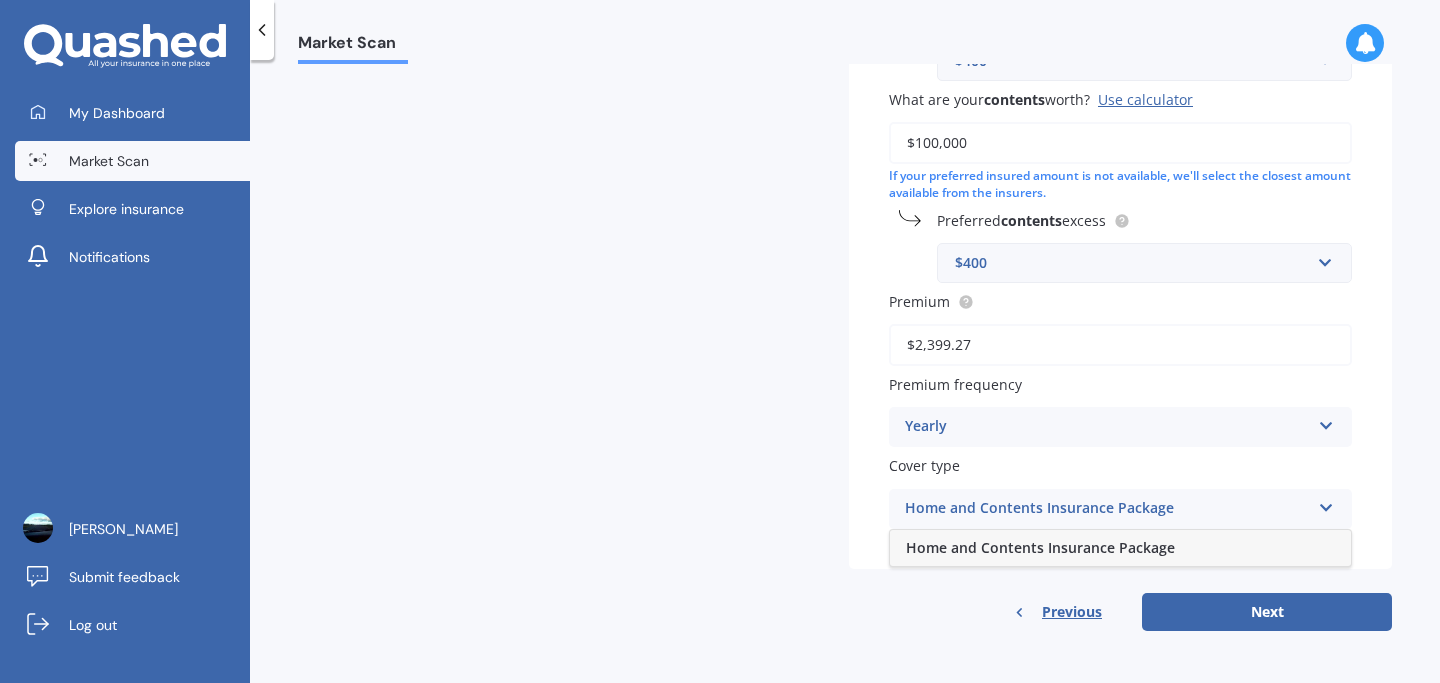 click on "Home and Contents Insurance Package" at bounding box center [1120, 548] 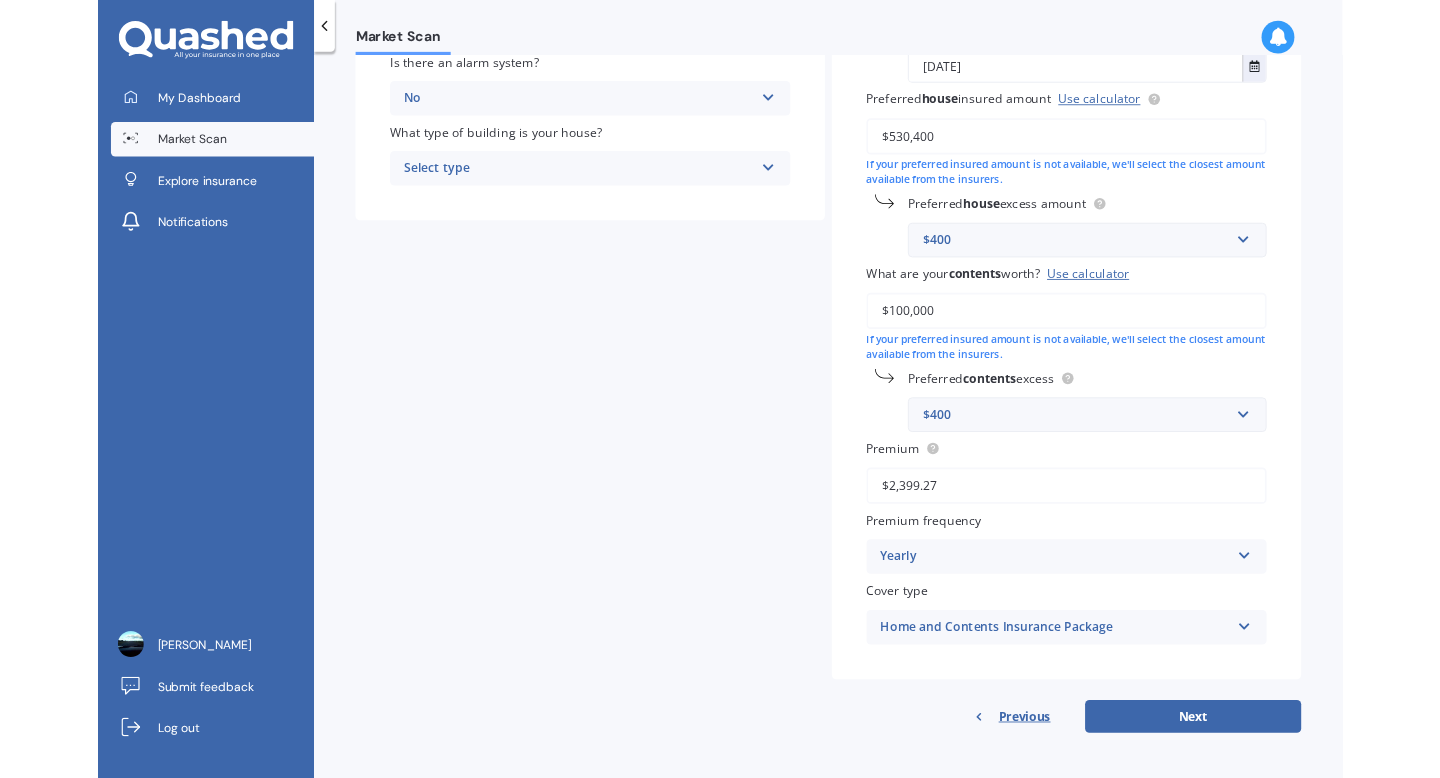 scroll, scrollTop: 425, scrollLeft: 0, axis: vertical 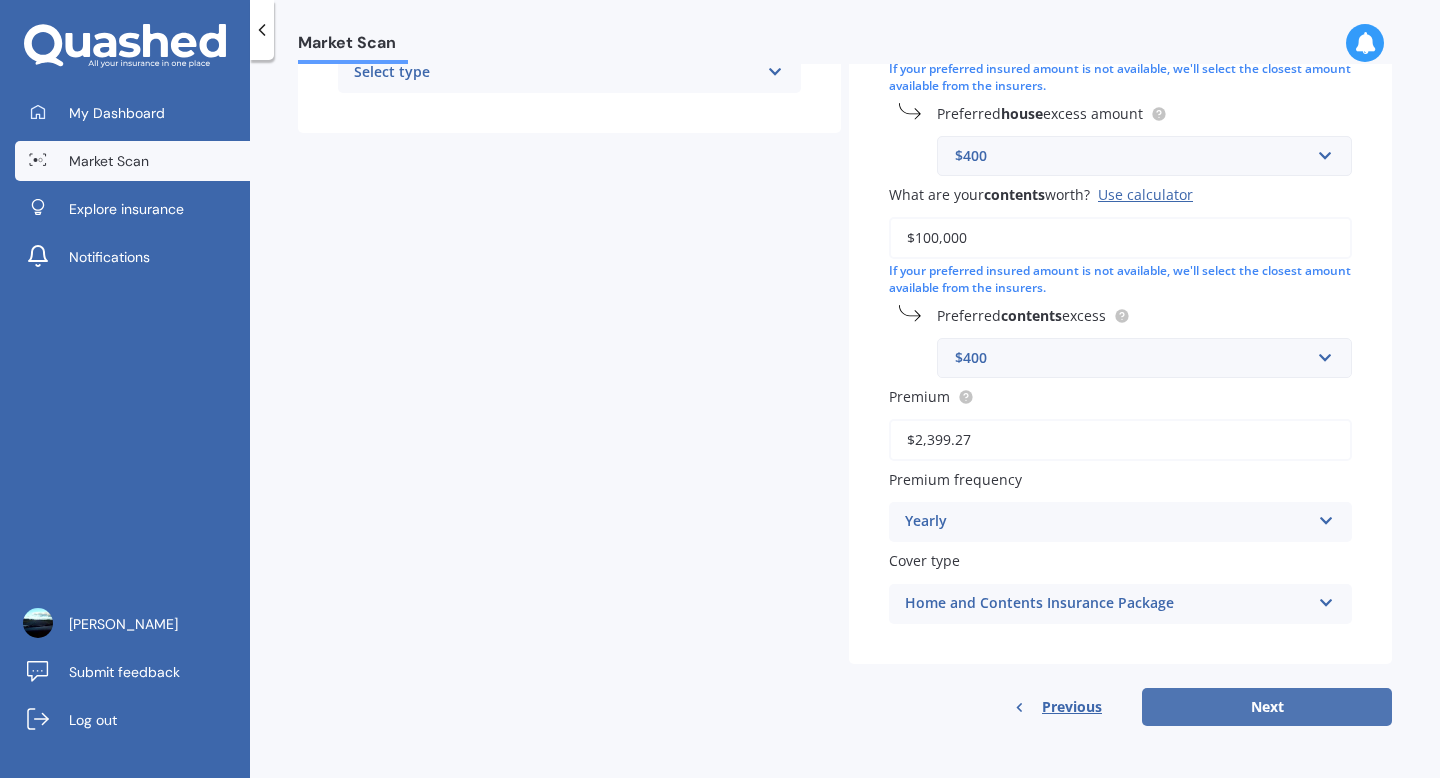 click on "Next" at bounding box center (1267, 707) 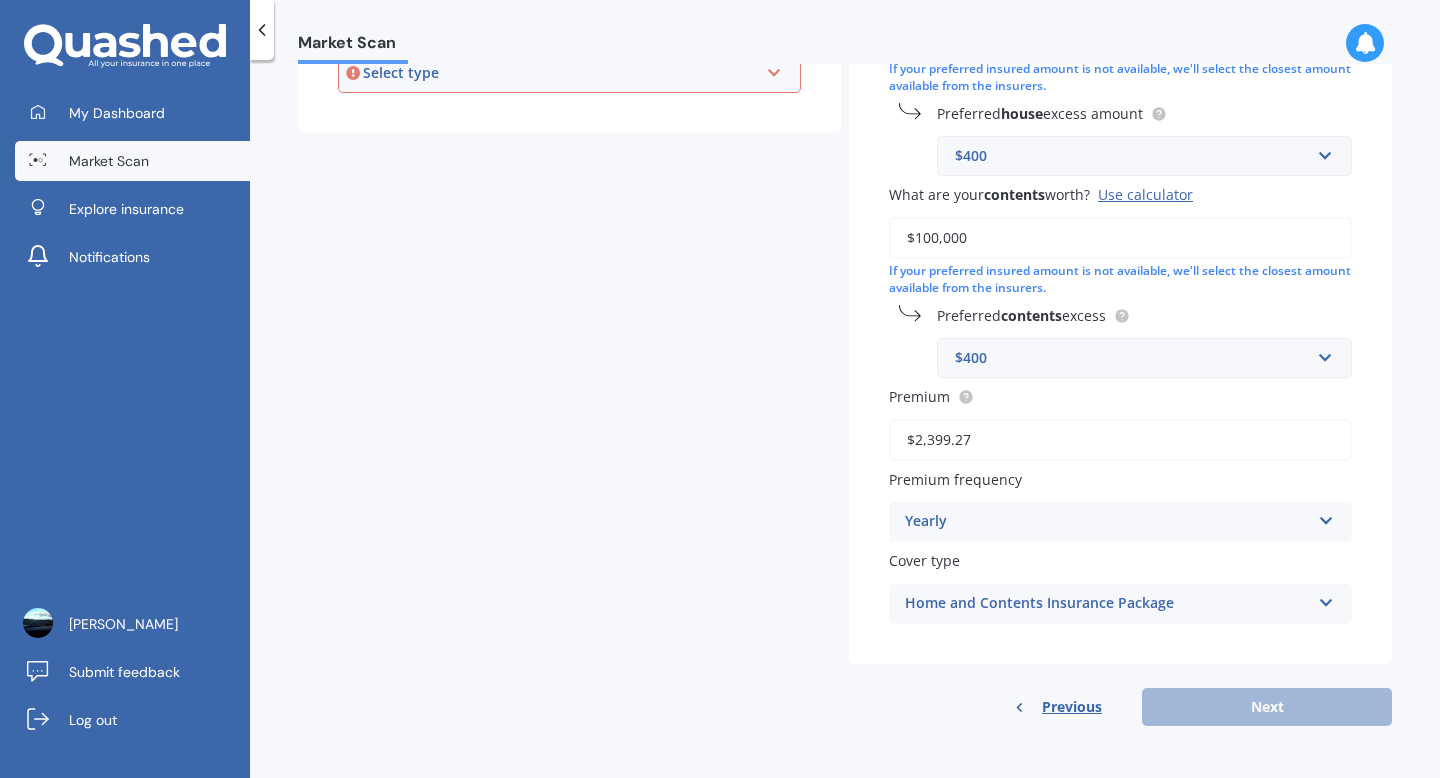 scroll, scrollTop: 500, scrollLeft: 0, axis: vertical 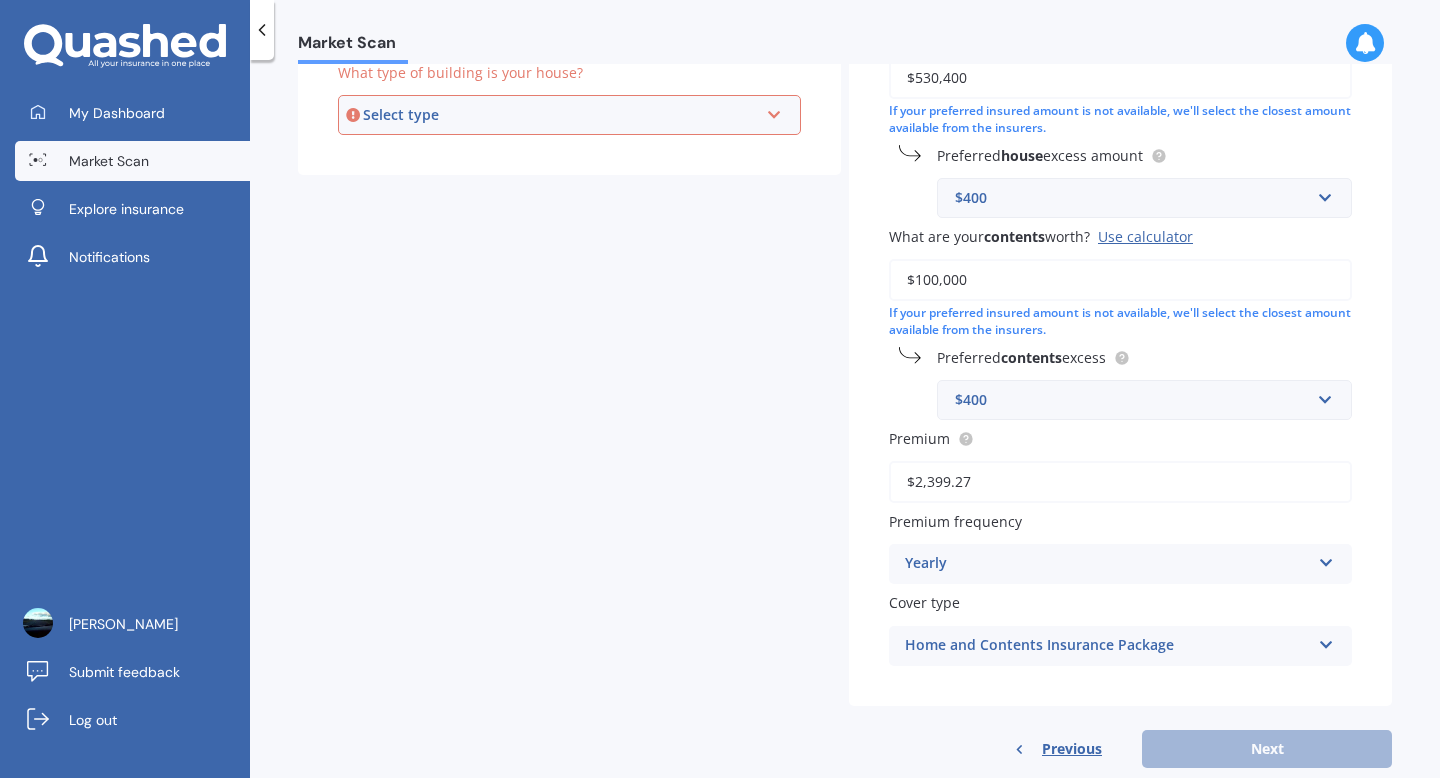 click on "Select type" at bounding box center [560, 115] 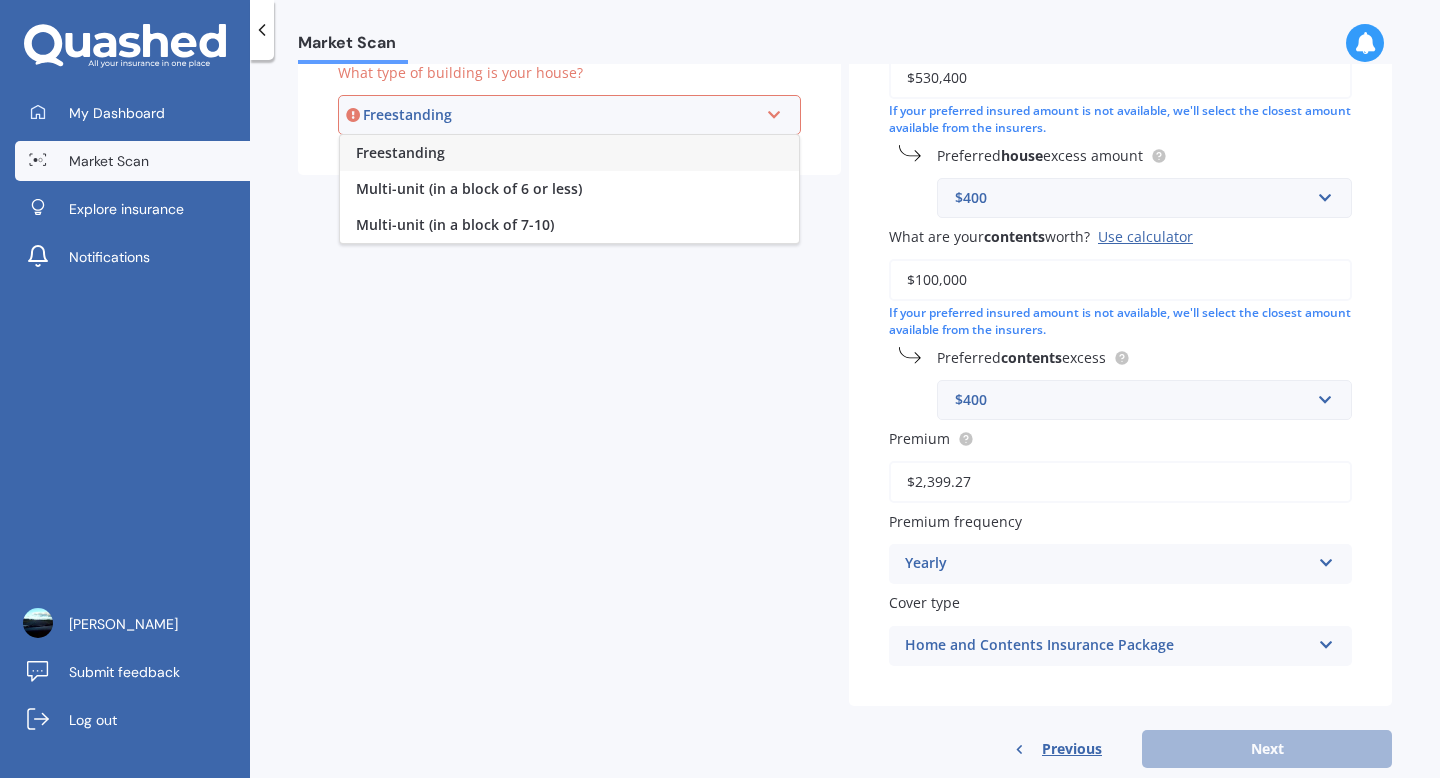 click on "Freestanding" at bounding box center (569, 153) 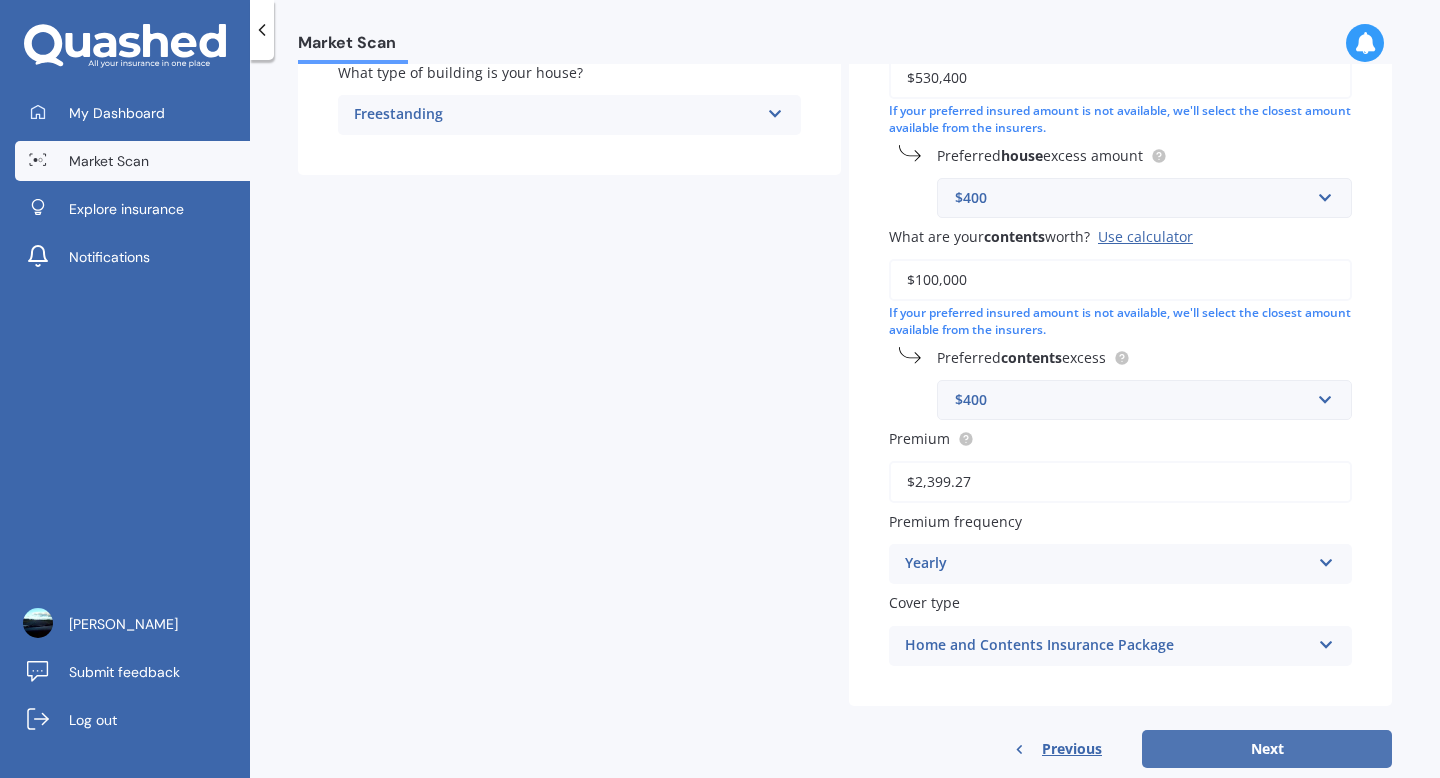 click on "Next" at bounding box center (1267, 749) 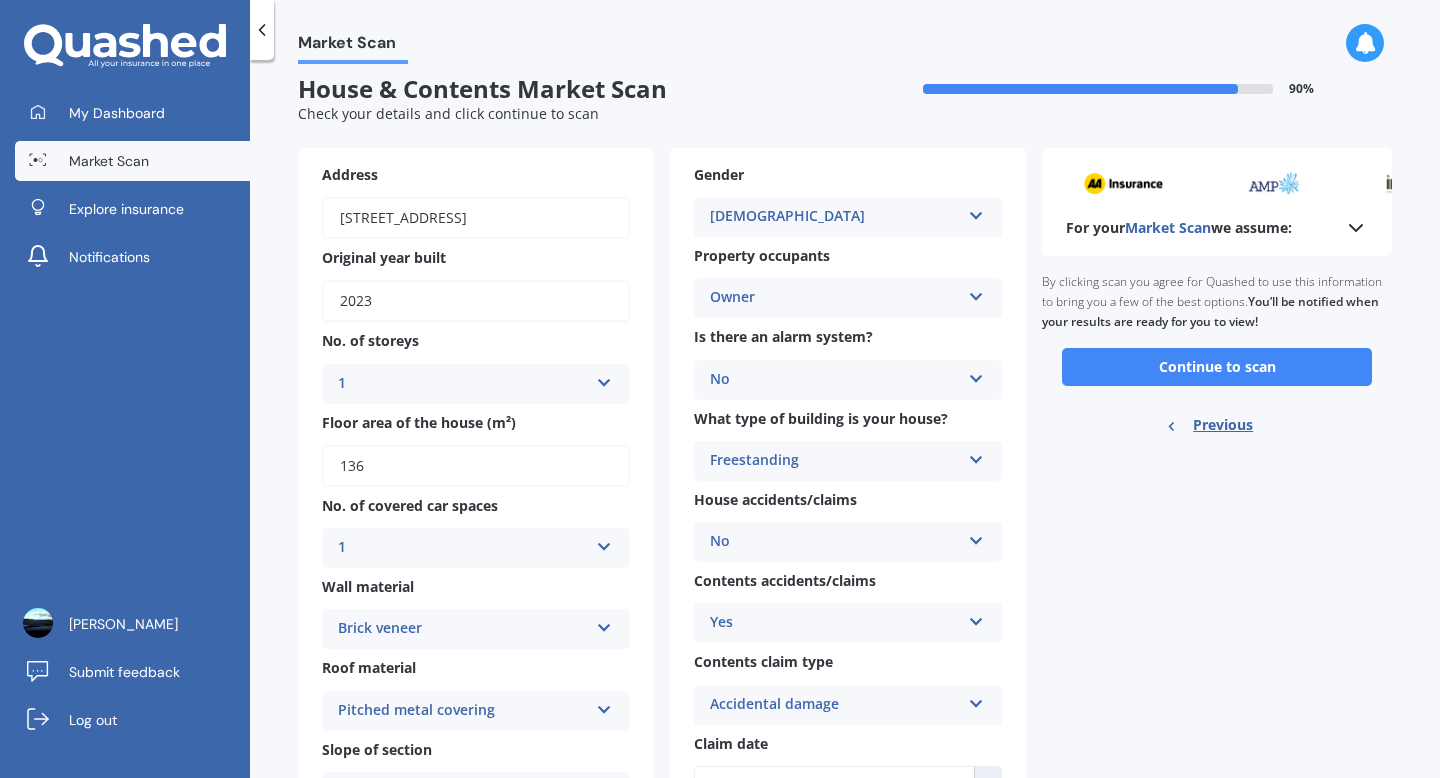 scroll, scrollTop: 0, scrollLeft: 0, axis: both 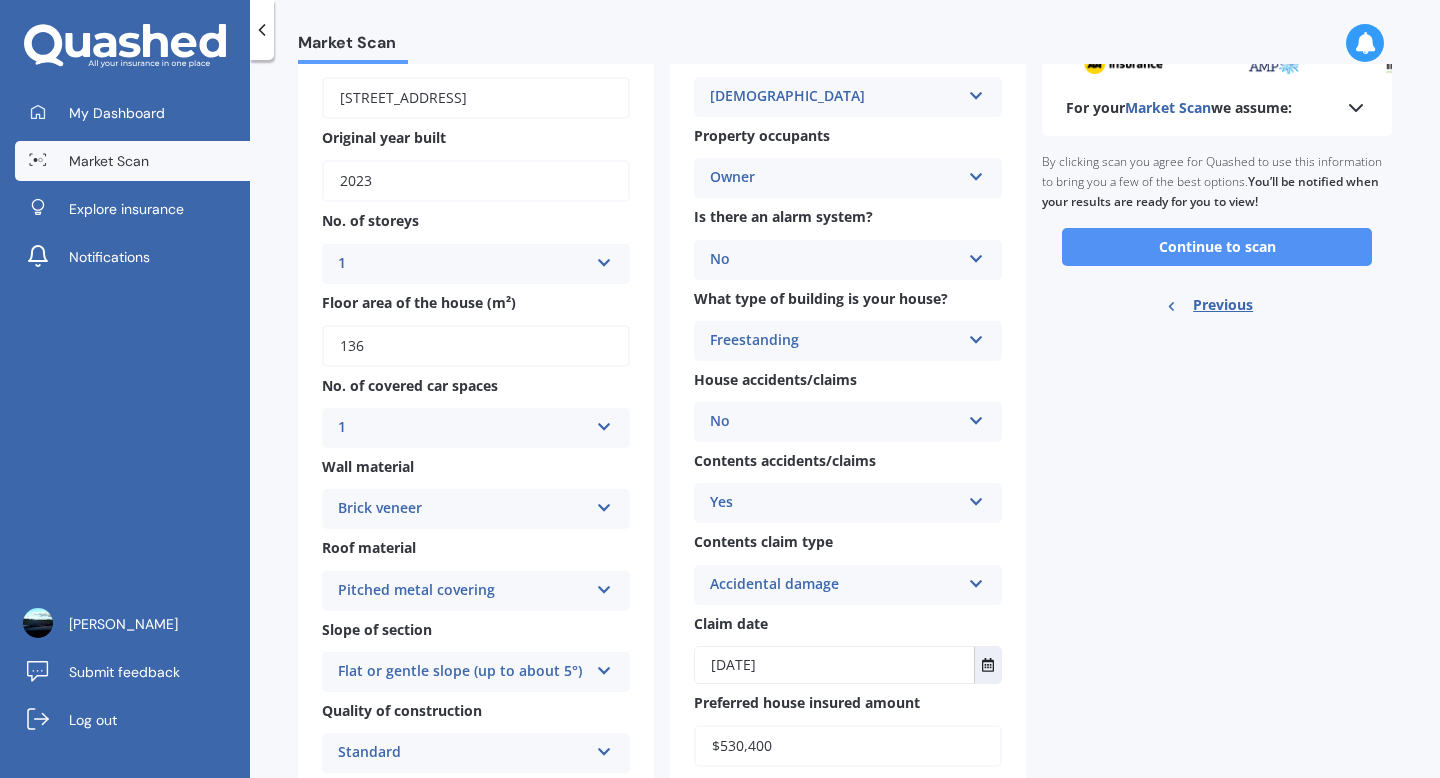 click on "Continue to scan" at bounding box center (1217, 247) 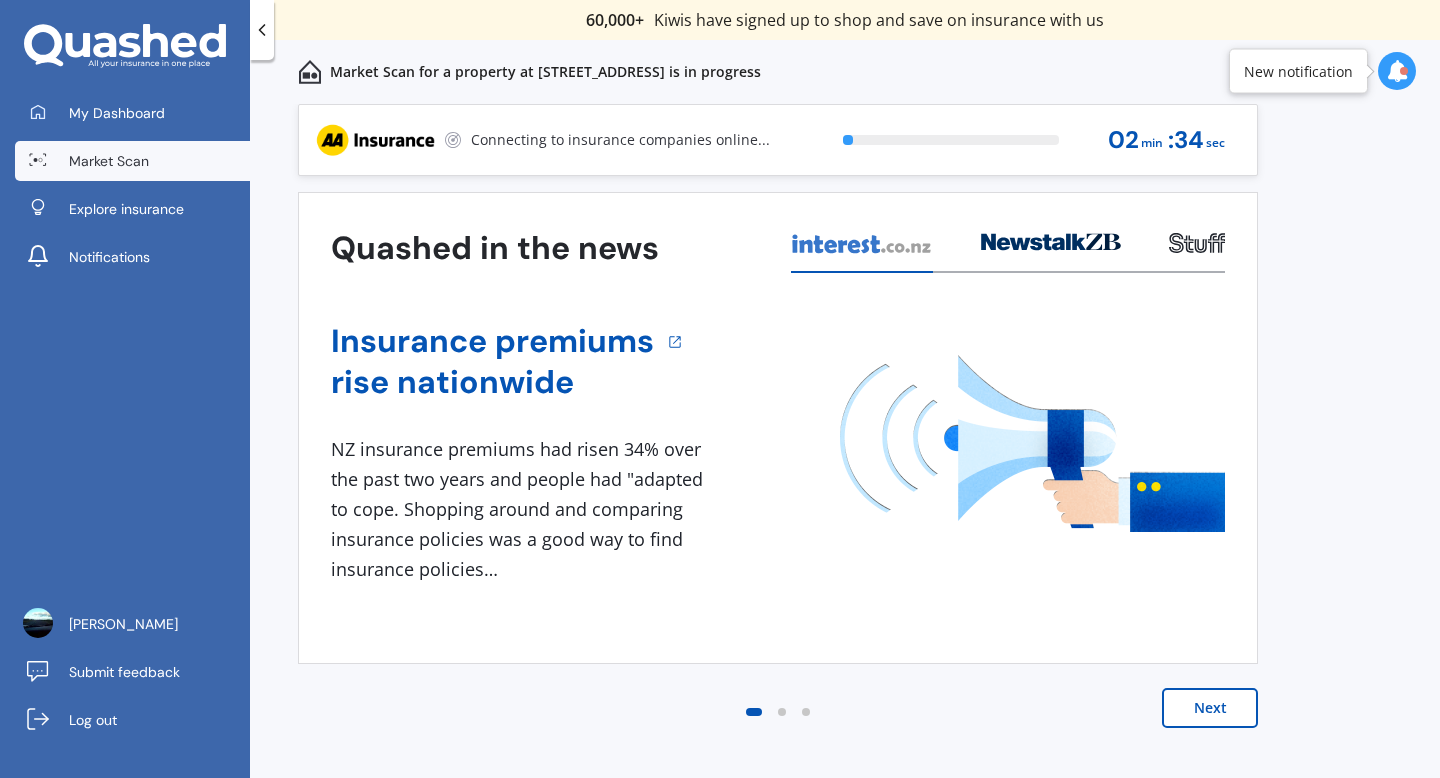 scroll, scrollTop: 0, scrollLeft: 0, axis: both 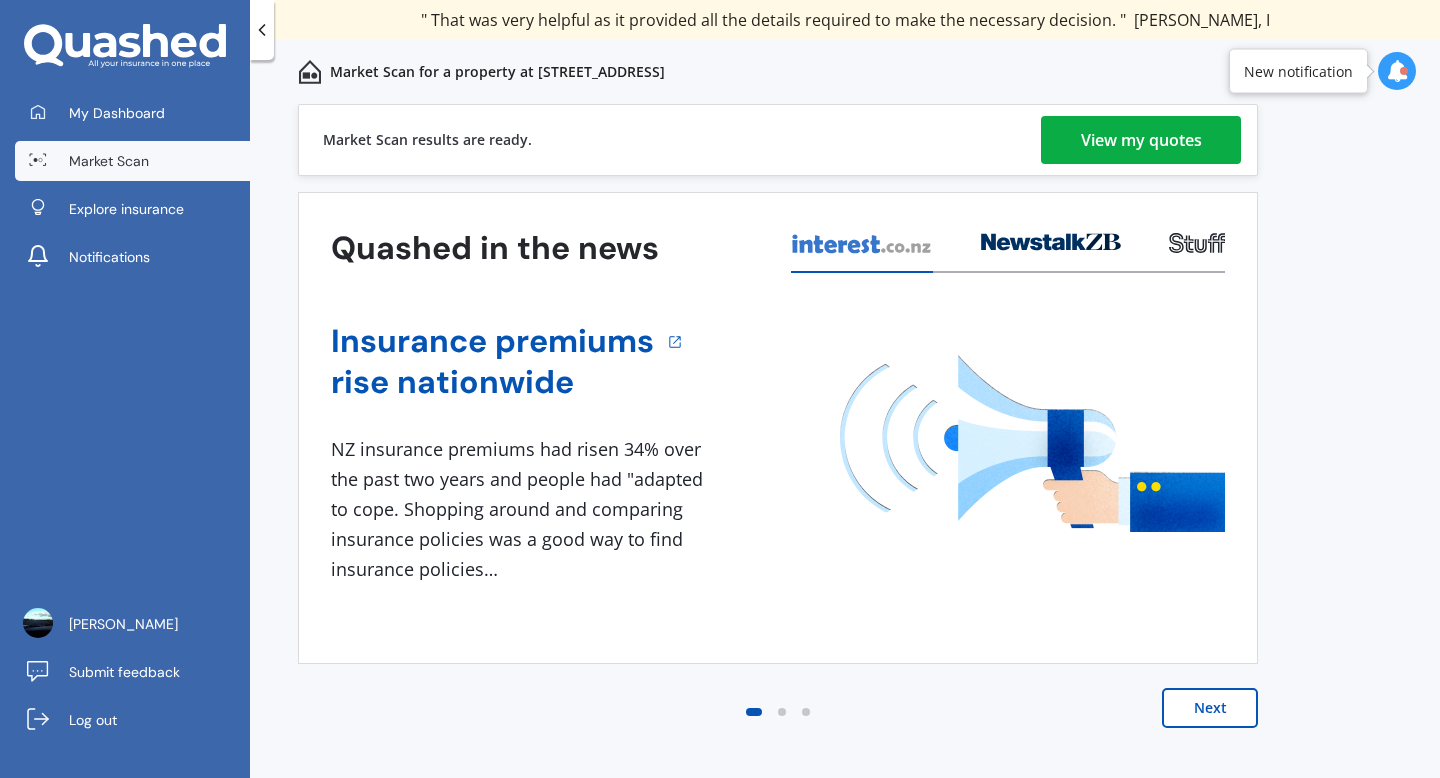 click on "View my quotes" at bounding box center [1141, 140] 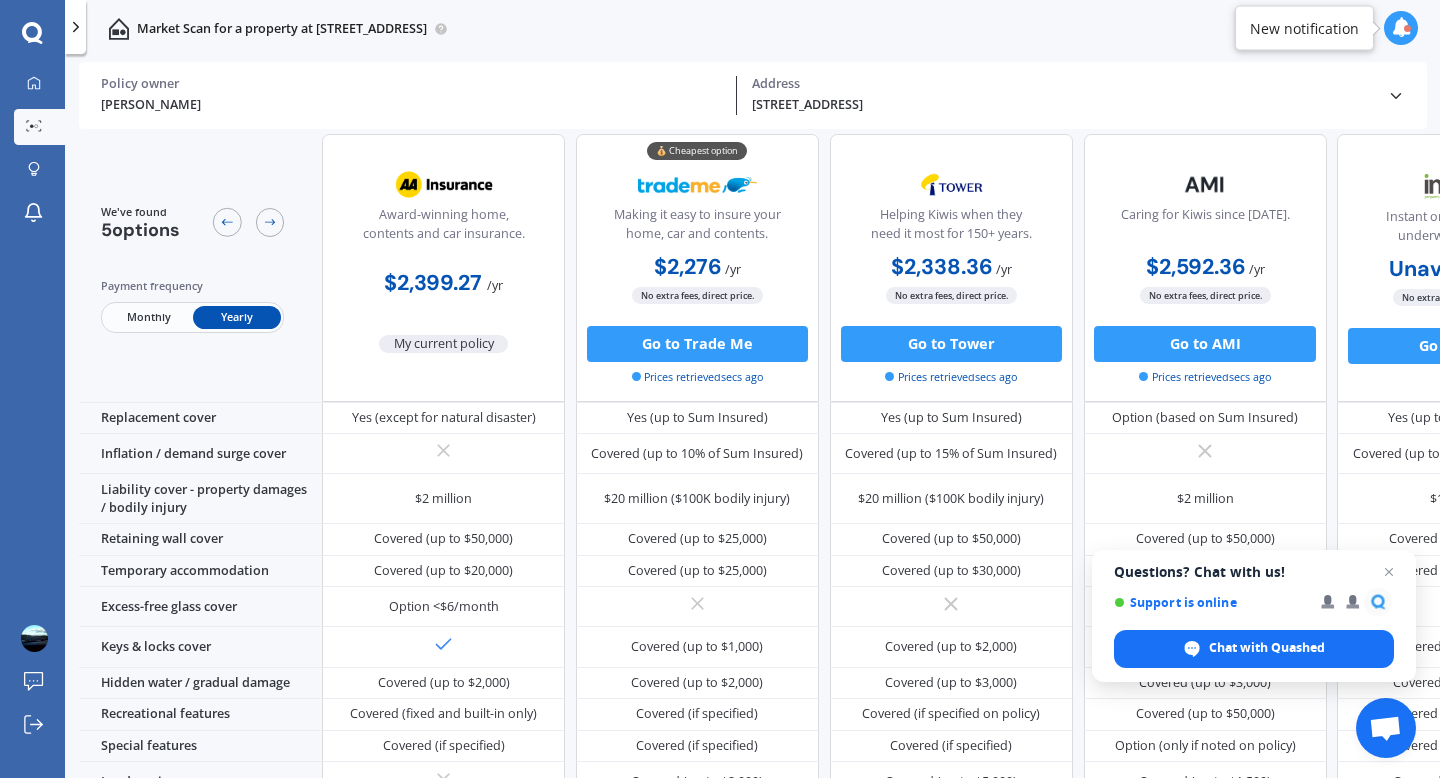 scroll, scrollTop: 113, scrollLeft: 0, axis: vertical 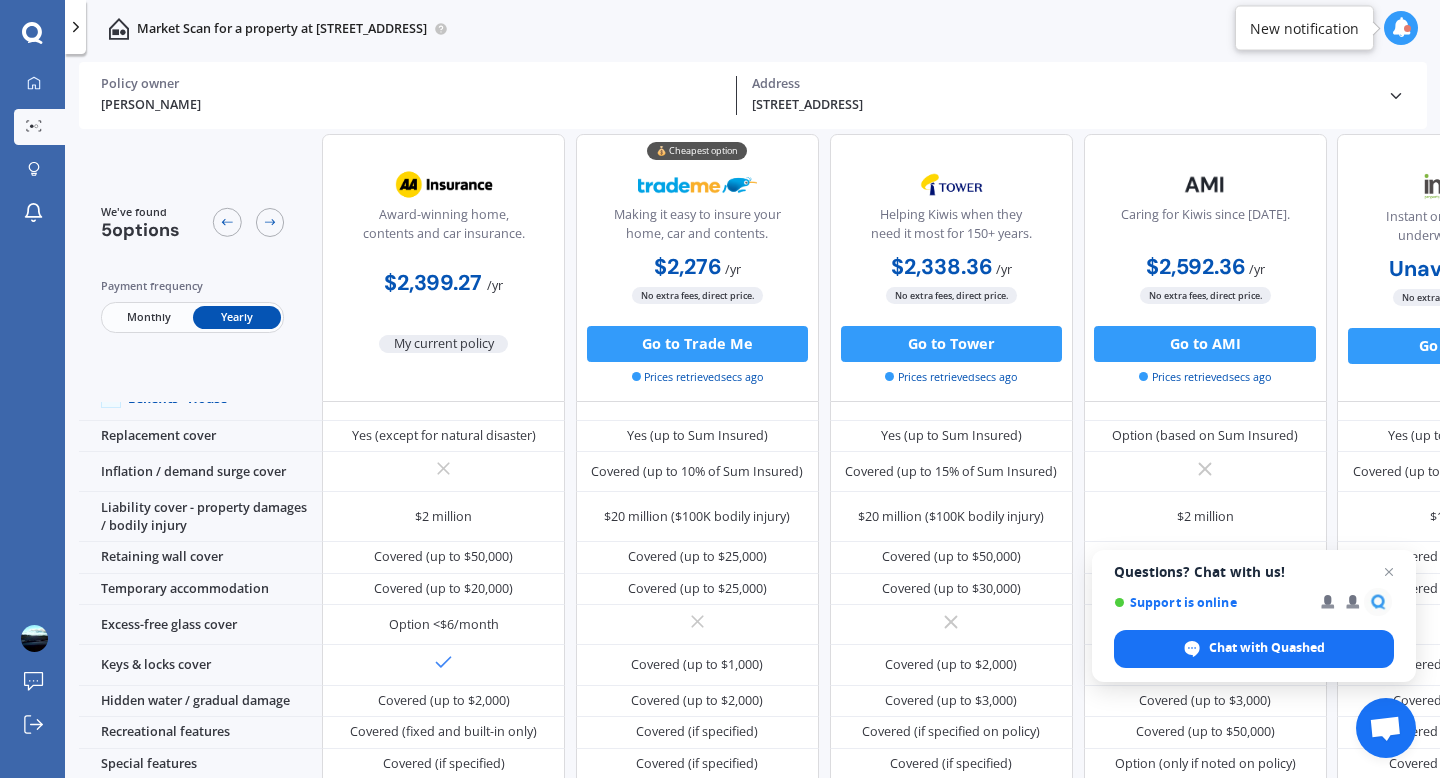 click on "Monthly" at bounding box center (148, 316) 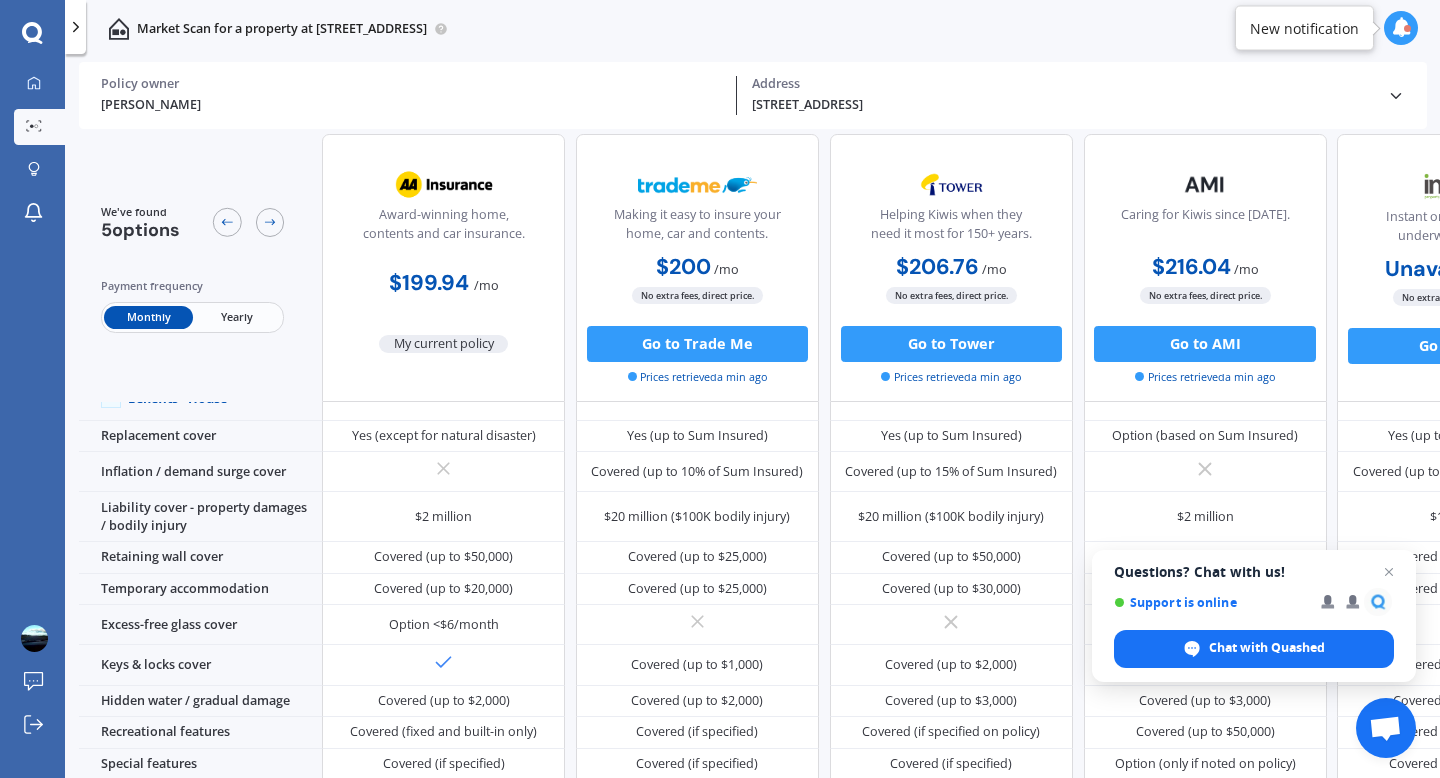 click on "Yearly" at bounding box center [237, 316] 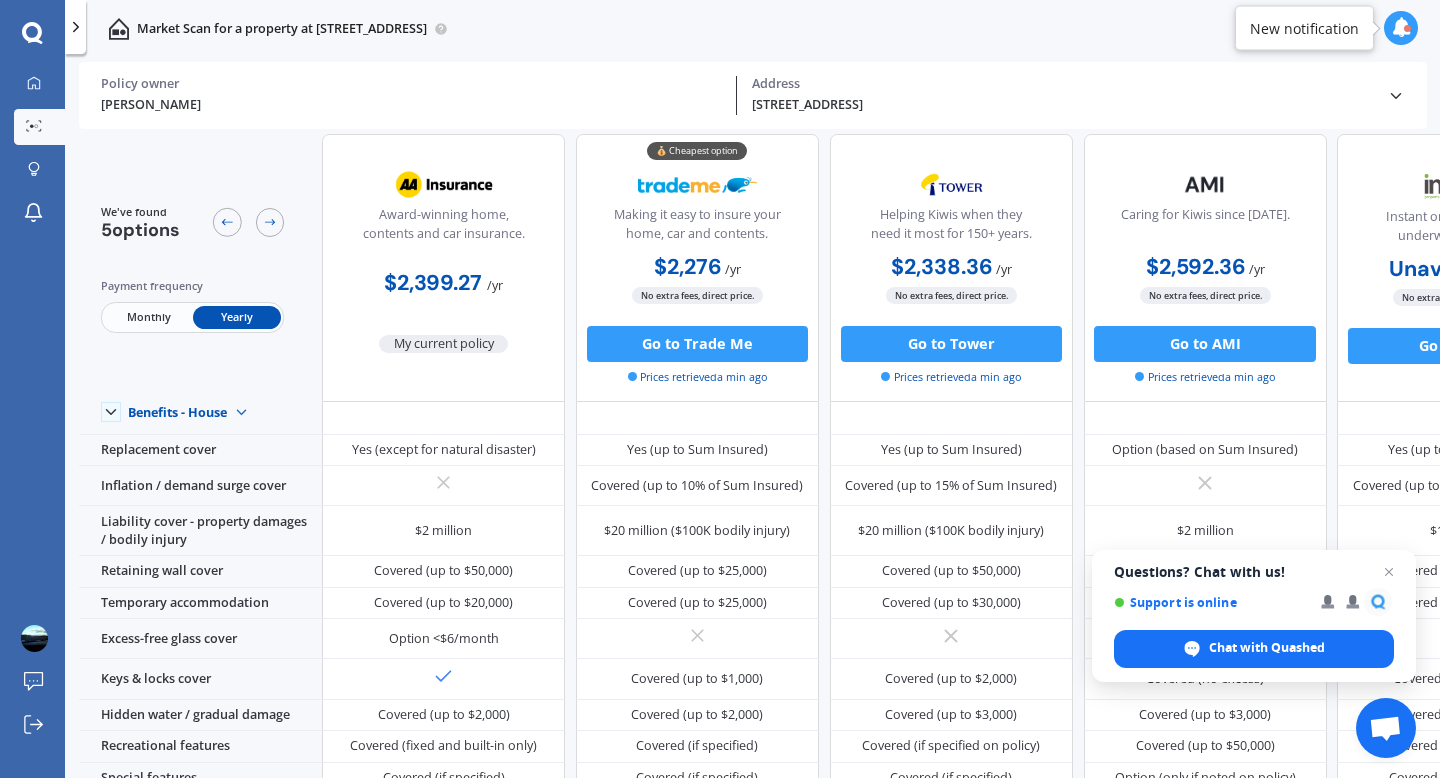 scroll, scrollTop: 0, scrollLeft: 0, axis: both 